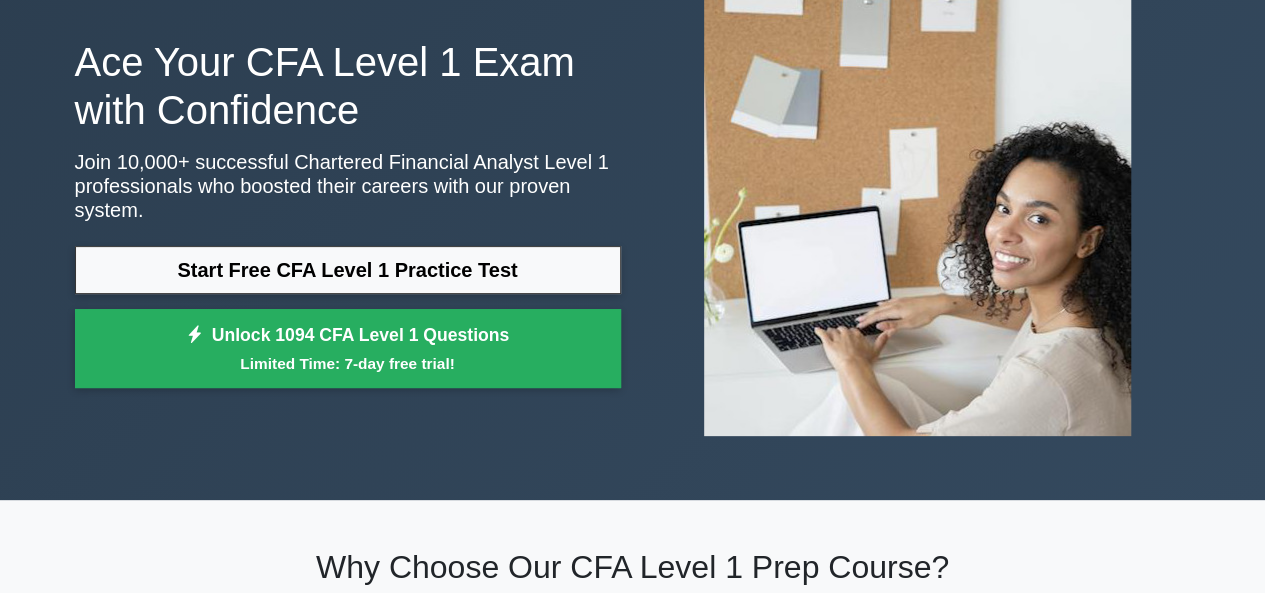 scroll, scrollTop: 0, scrollLeft: 0, axis: both 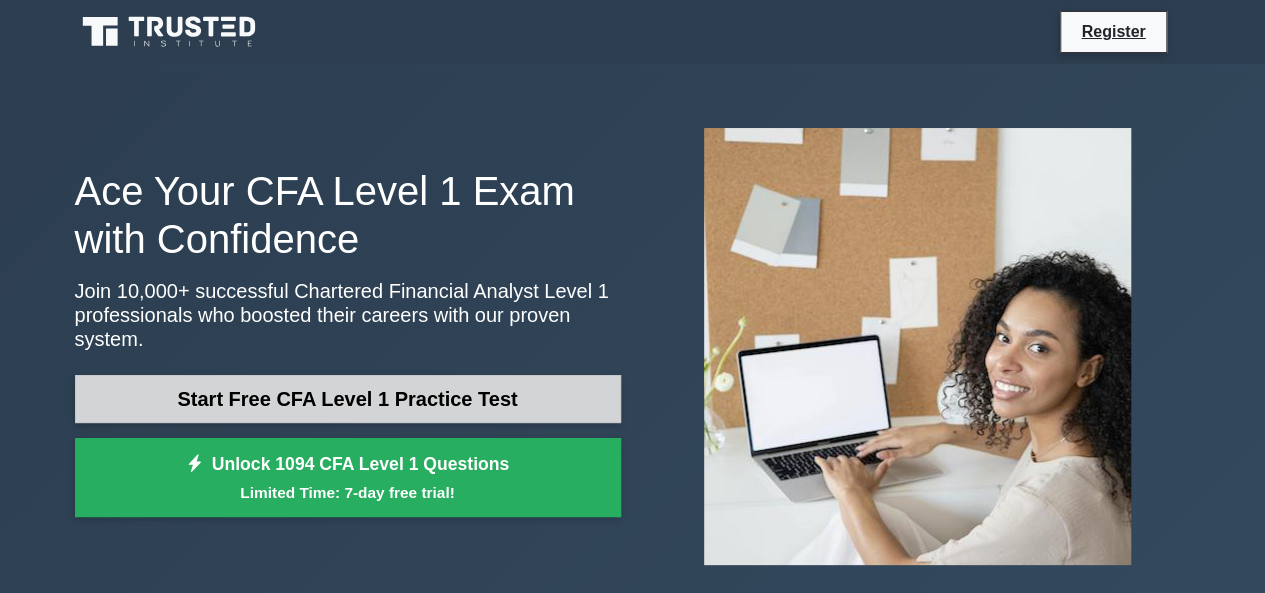 click on "Start Free CFA Level 1 Practice Test" at bounding box center [348, 399] 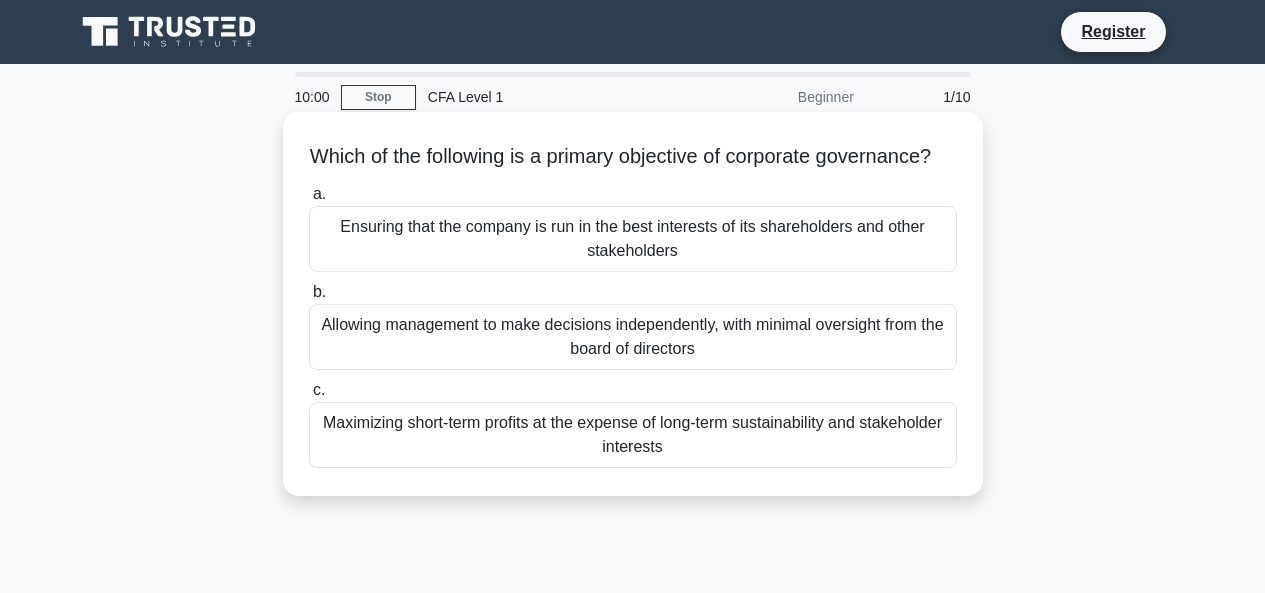 scroll, scrollTop: 0, scrollLeft: 0, axis: both 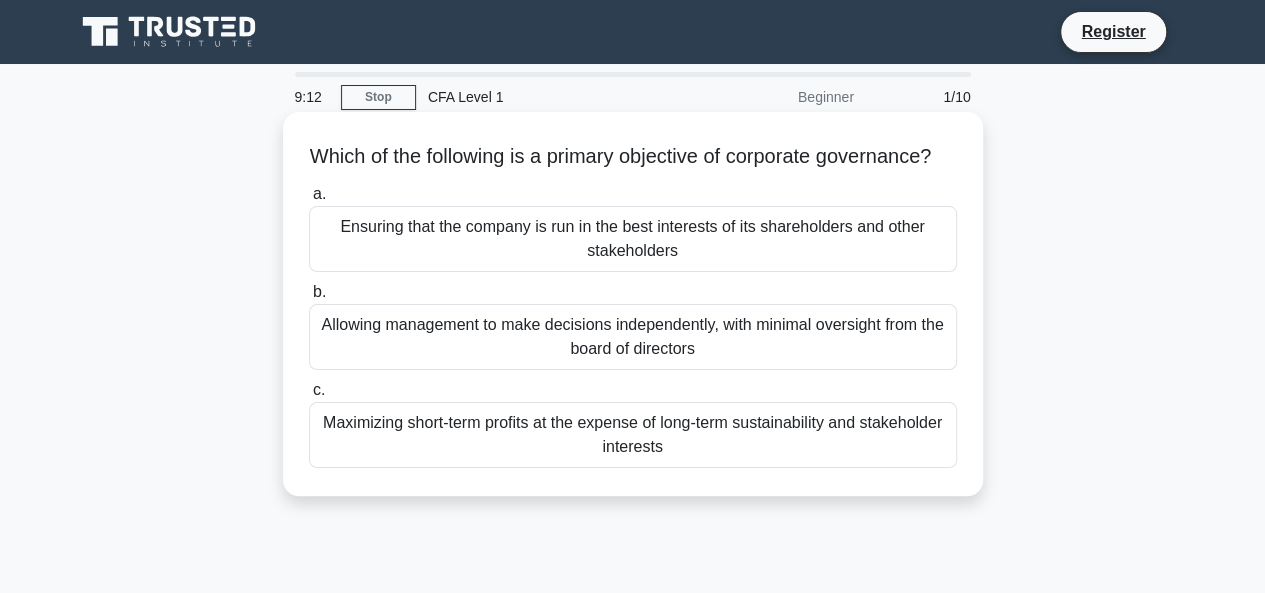 click on "Ensuring that the company is run in the best interests of its shareholders and other stakeholders" at bounding box center [633, 239] 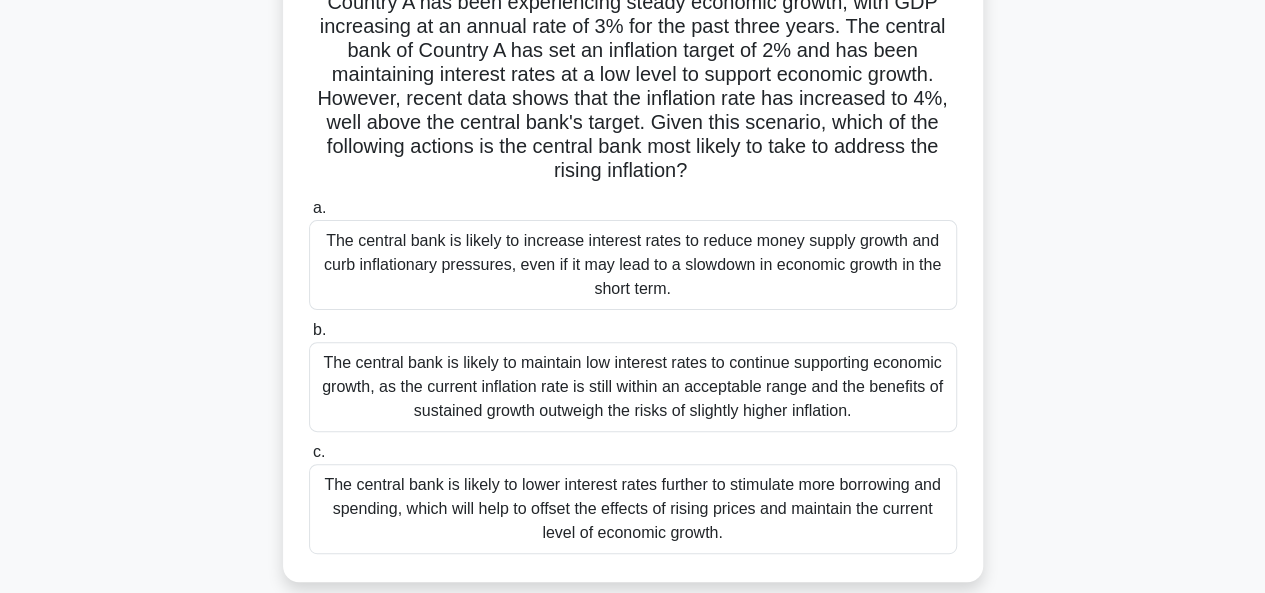 scroll, scrollTop: 155, scrollLeft: 0, axis: vertical 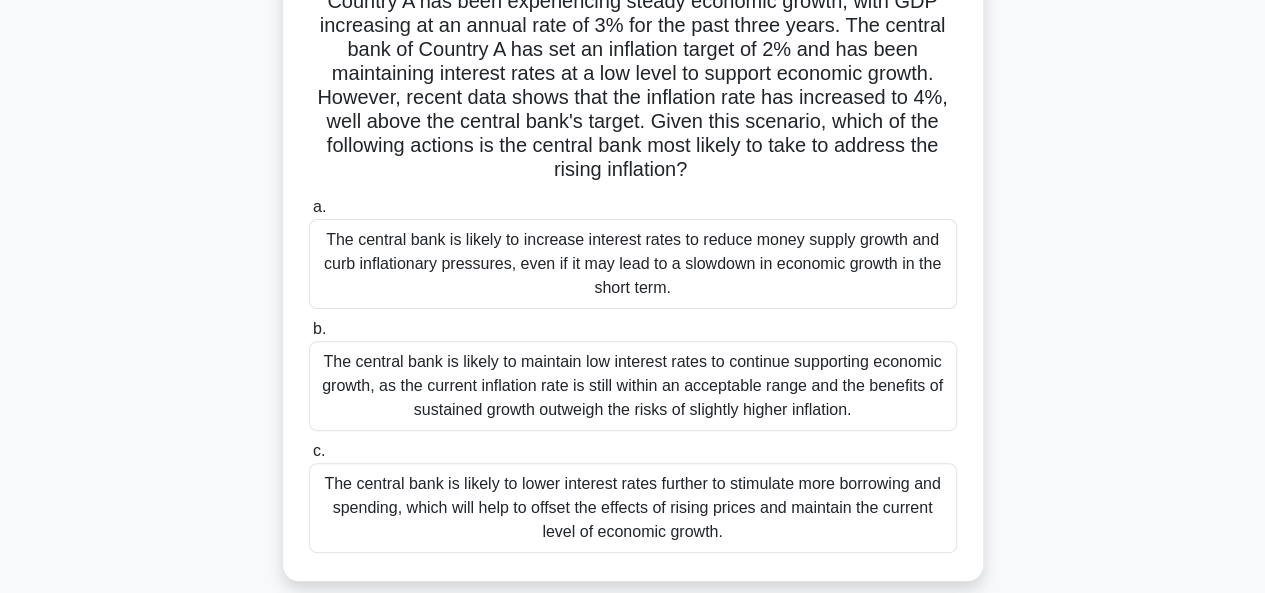 click on "The central bank is likely to maintain low interest rates to continue supporting economic growth, as the current inflation rate is still within an acceptable range and the benefits of sustained growth outweigh the risks of slightly higher inflation." at bounding box center [633, 386] 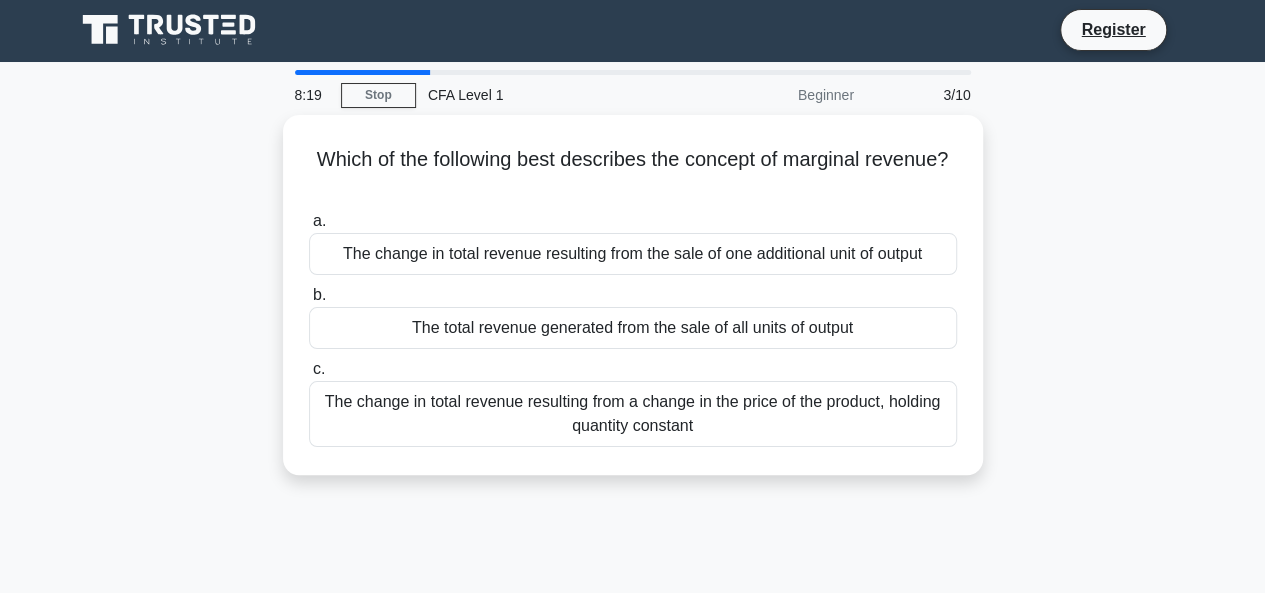scroll, scrollTop: 0, scrollLeft: 0, axis: both 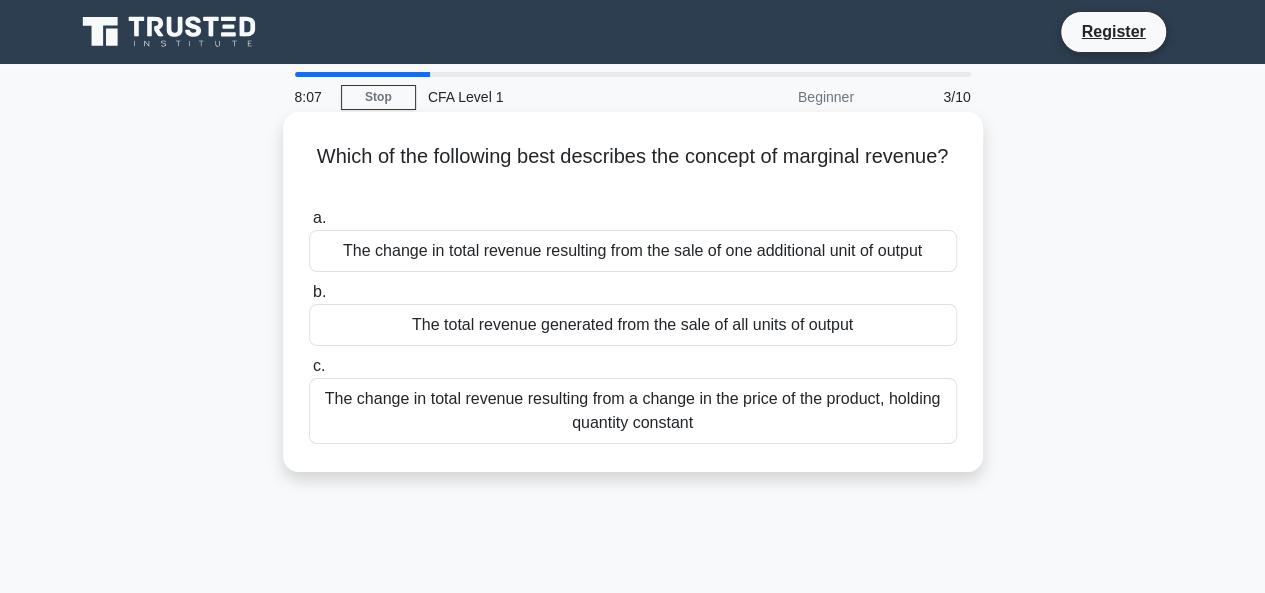 click on "The total revenue generated from the sale of all units of output" at bounding box center [633, 325] 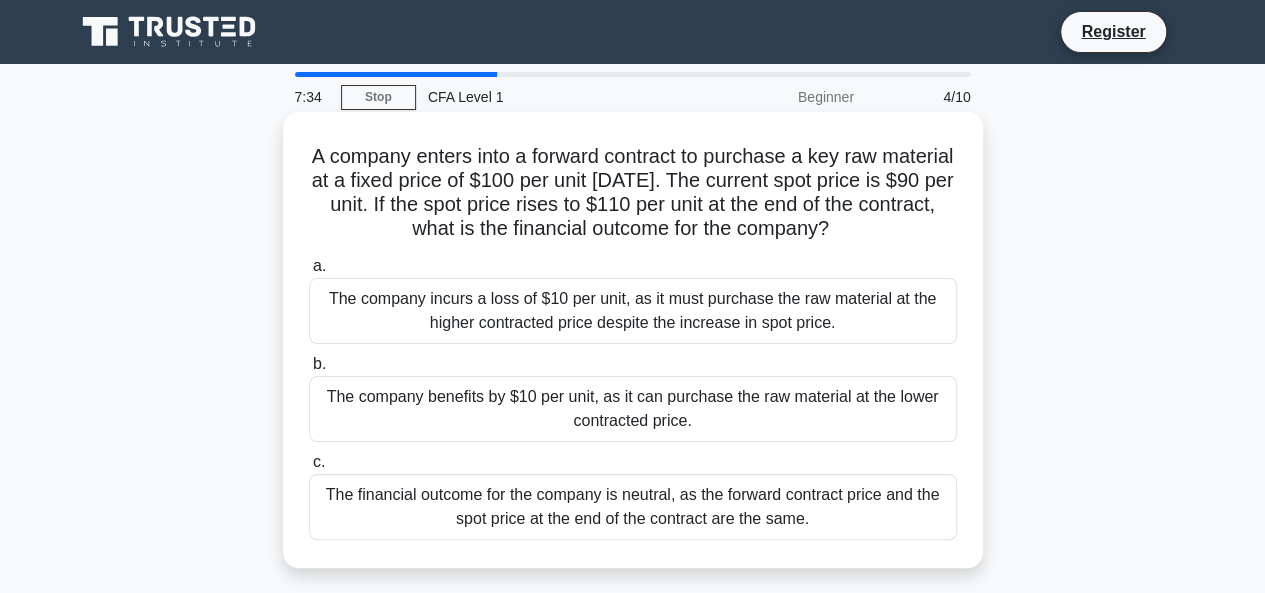 click on "The company benefits by $10 per unit, as it can purchase the raw material at the lower contracted price." at bounding box center [633, 409] 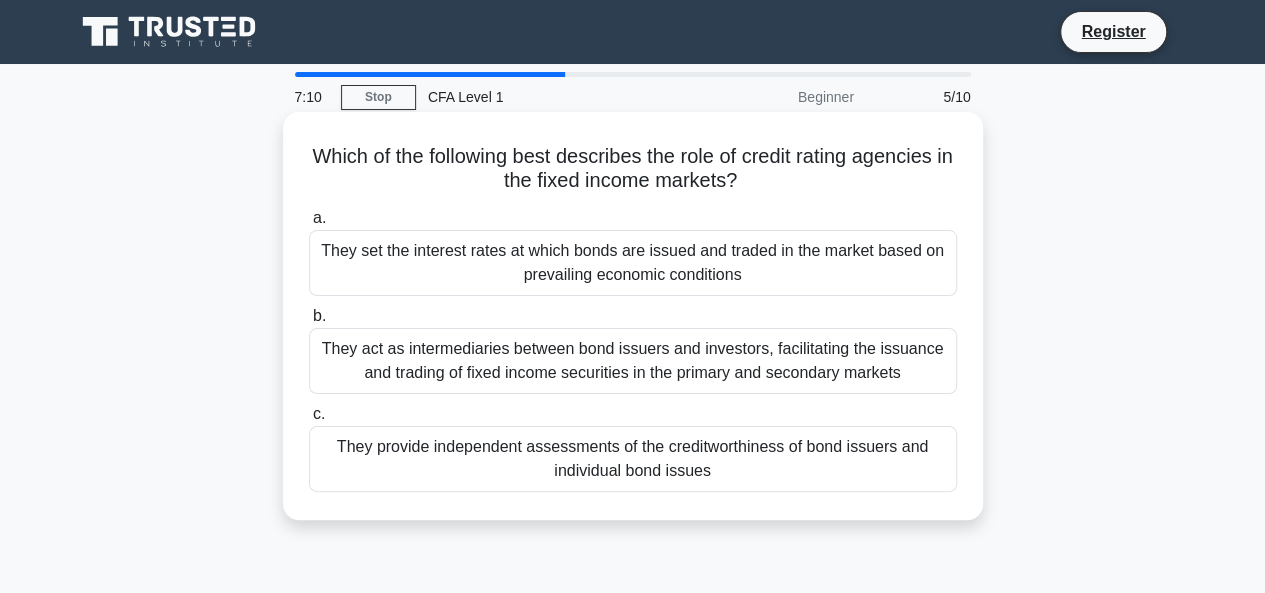 click on "They provide independent assessments of the creditworthiness of bond issuers and individual bond issues" at bounding box center [633, 459] 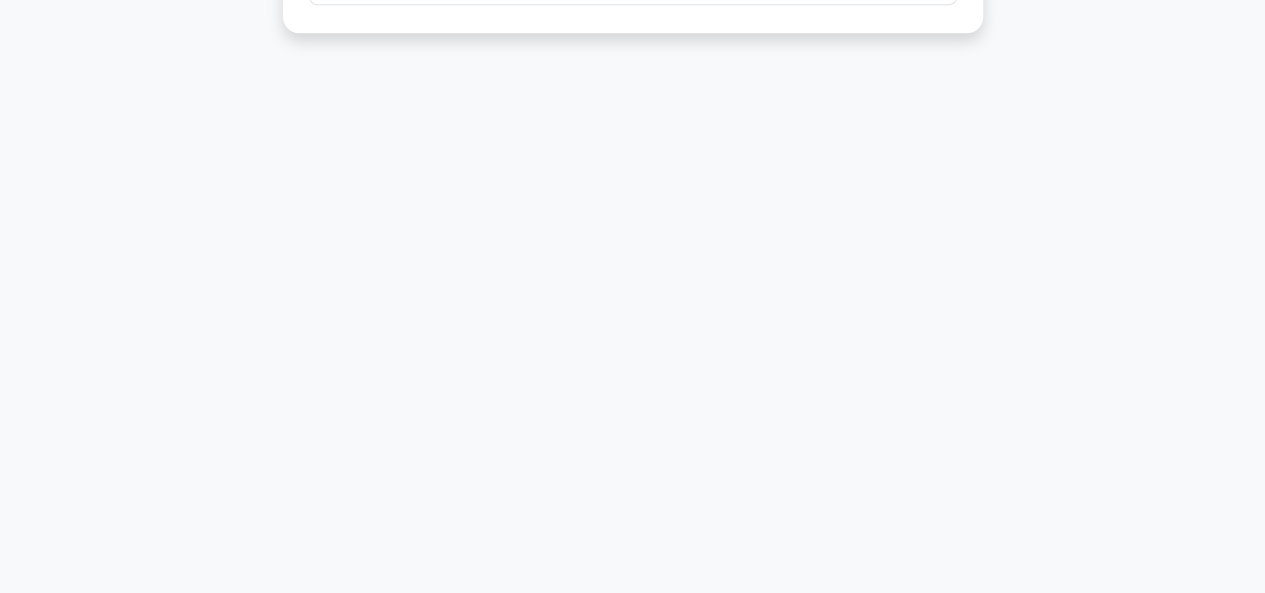 scroll, scrollTop: 0, scrollLeft: 0, axis: both 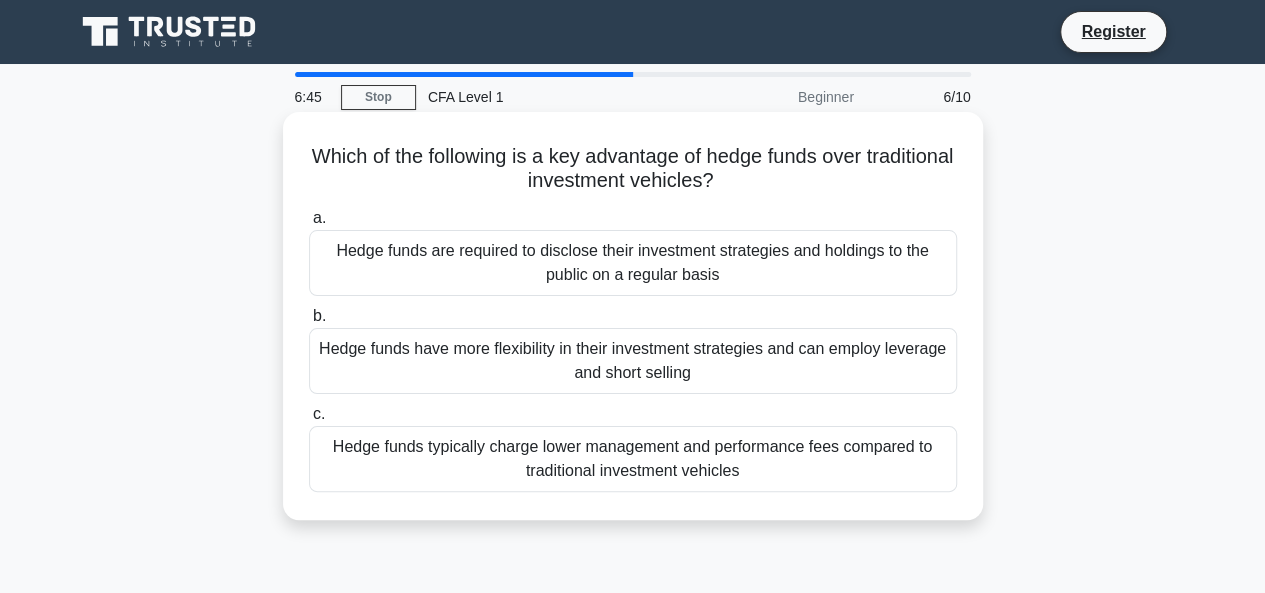 click on "Hedge funds typically charge lower management and performance fees compared to traditional investment vehicles" at bounding box center (633, 459) 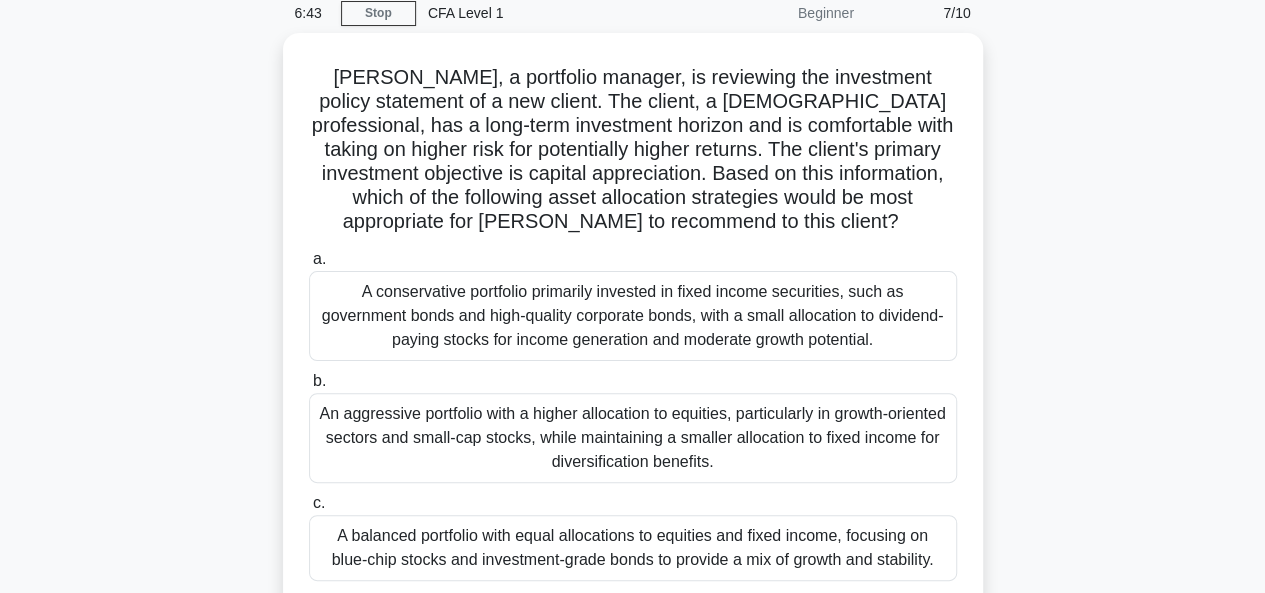 scroll, scrollTop: 0, scrollLeft: 0, axis: both 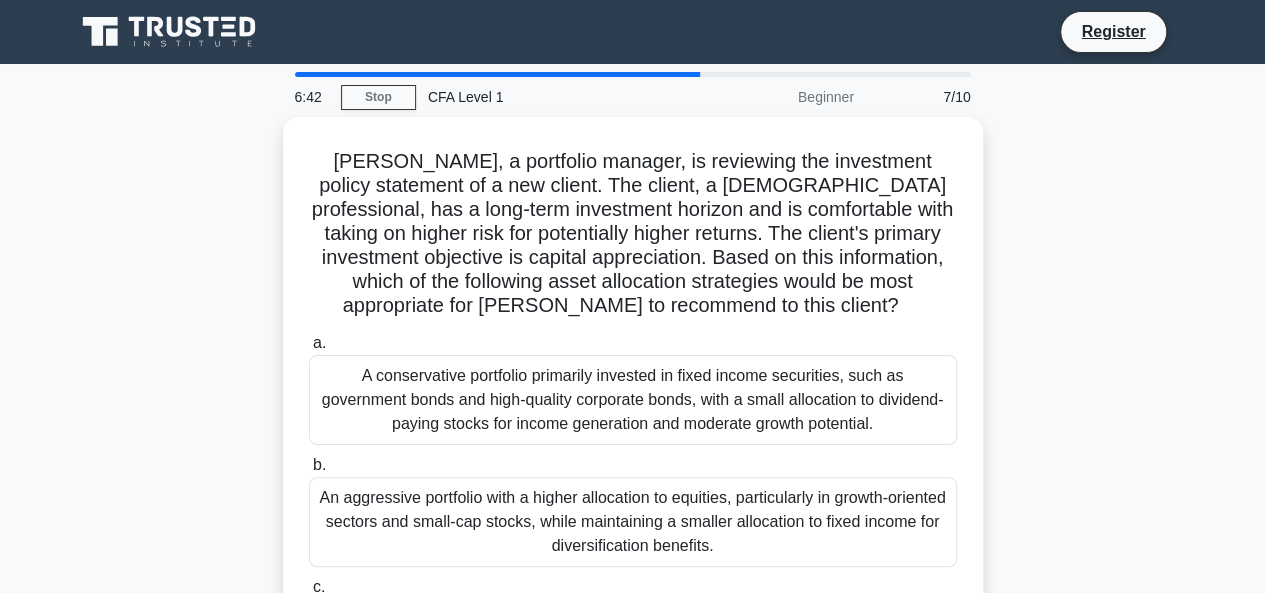 click on "b.
An aggressive portfolio with a higher allocation to equities, particularly in growth-oriented sectors and small-cap stocks, while maintaining a smaller allocation to fixed income for diversification benefits." at bounding box center [633, 510] 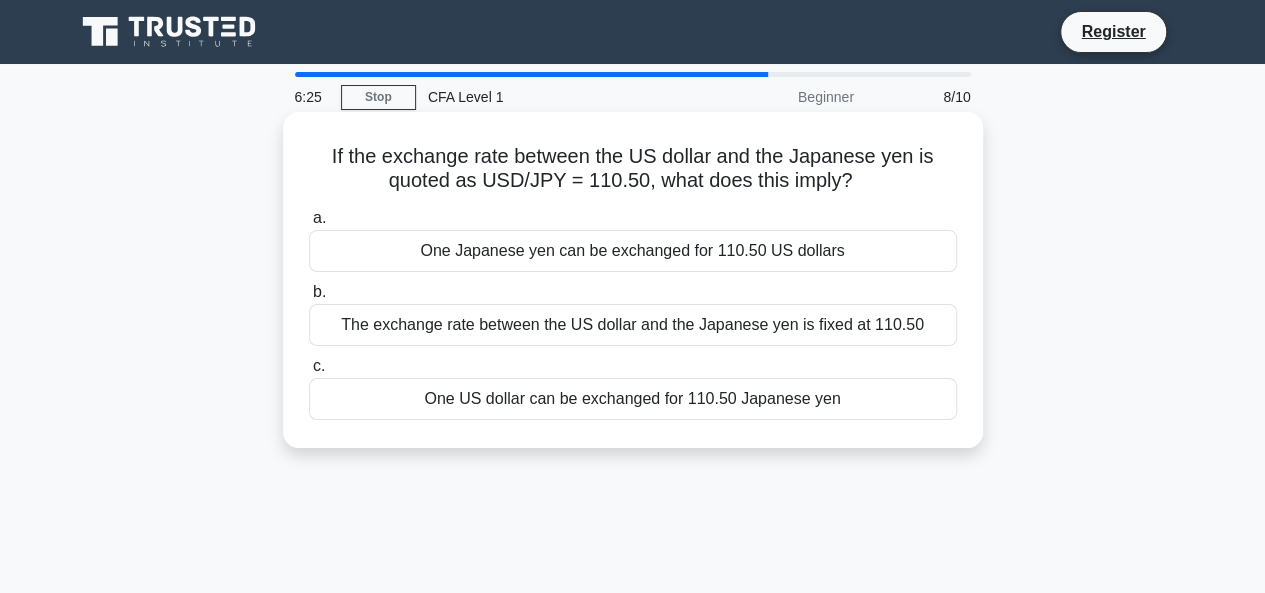 click on "One US dollar can be exchanged for 110.50 Japanese yen" at bounding box center (633, 399) 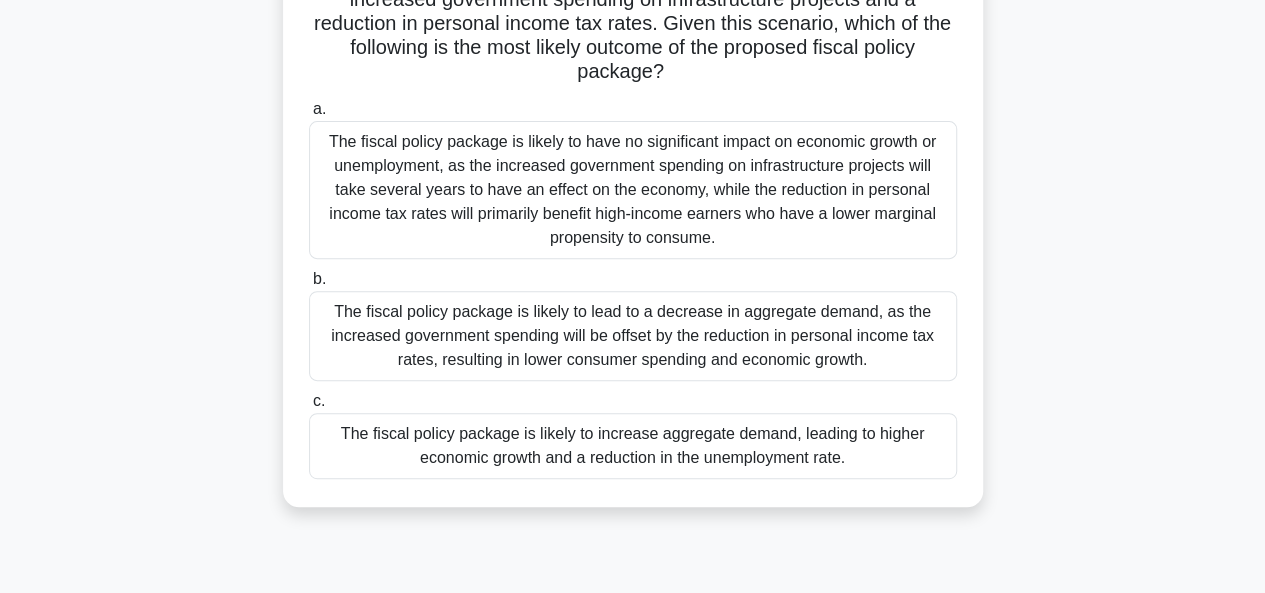 scroll, scrollTop: 272, scrollLeft: 0, axis: vertical 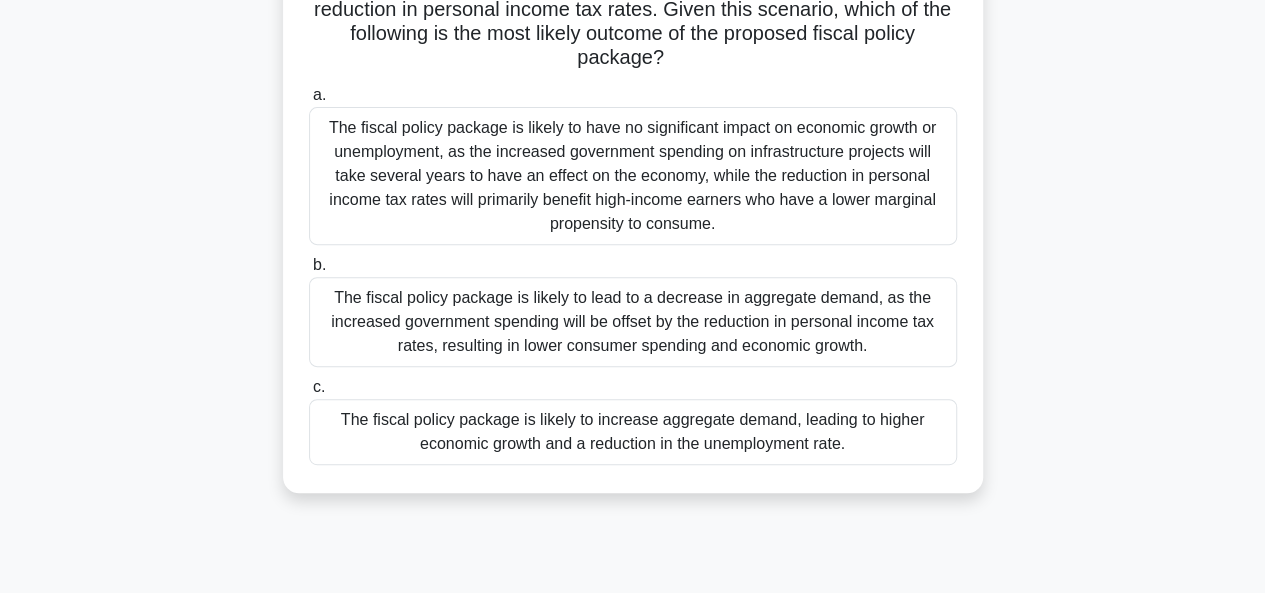 click on "The fiscal policy package is likely to increase aggregate demand, leading to higher economic growth and a reduction in the unemployment rate." at bounding box center [633, 432] 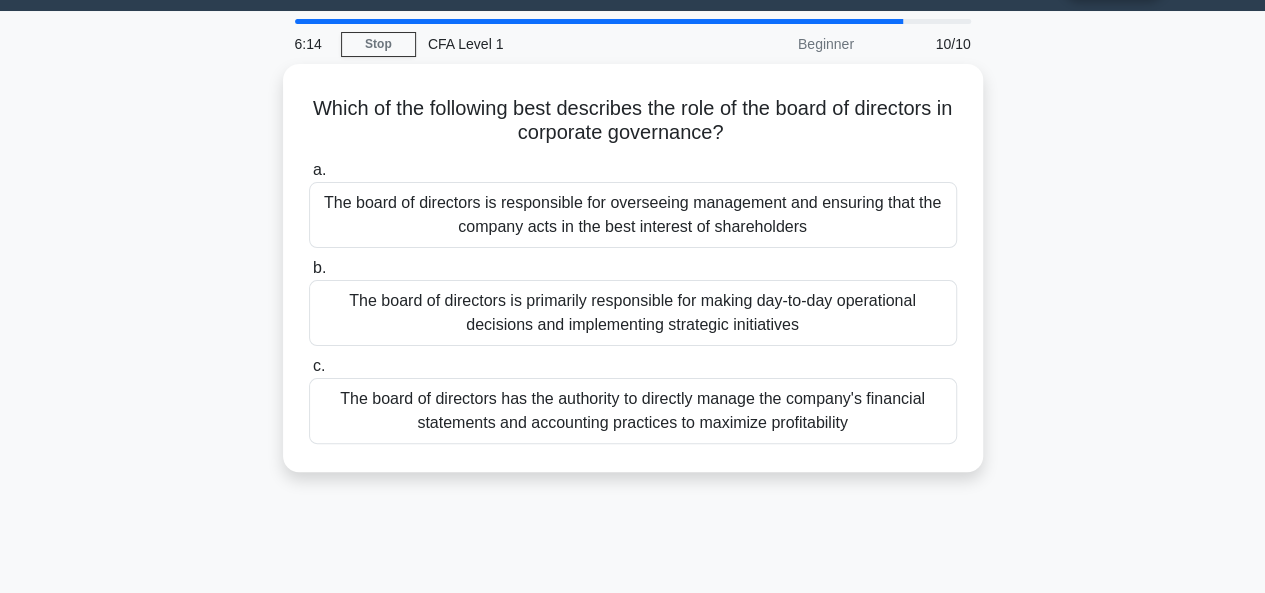 scroll, scrollTop: 0, scrollLeft: 0, axis: both 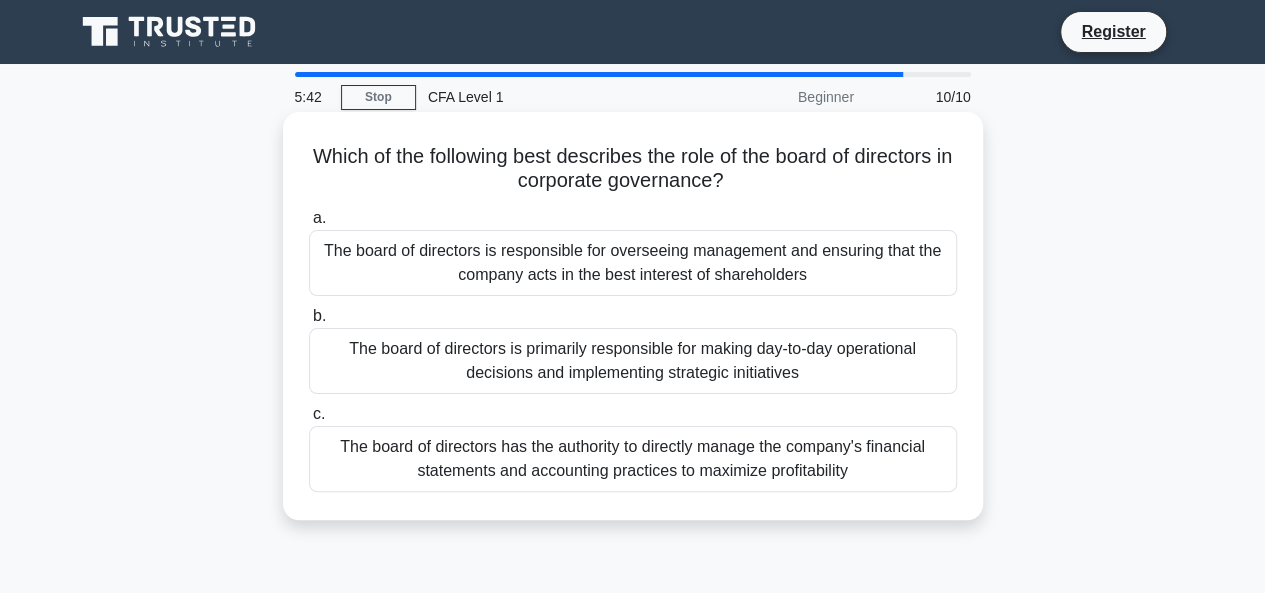 click on "The board of directors has the authority to directly manage the company's financial statements and accounting practices to maximize profitability" at bounding box center [633, 459] 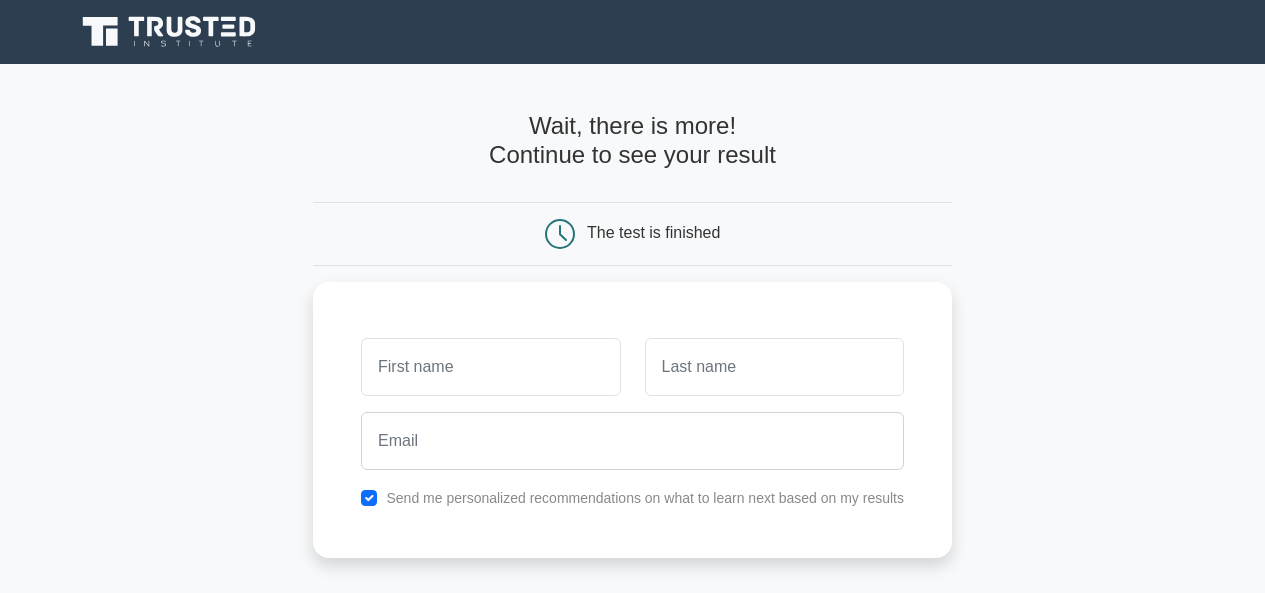 scroll, scrollTop: 0, scrollLeft: 0, axis: both 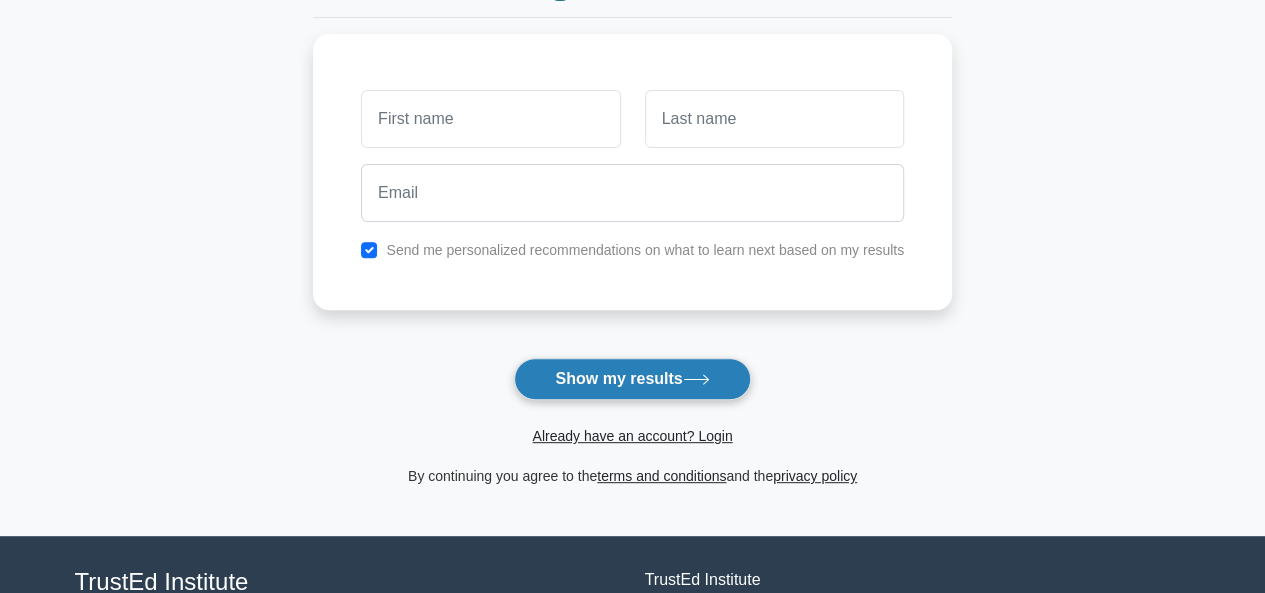 click 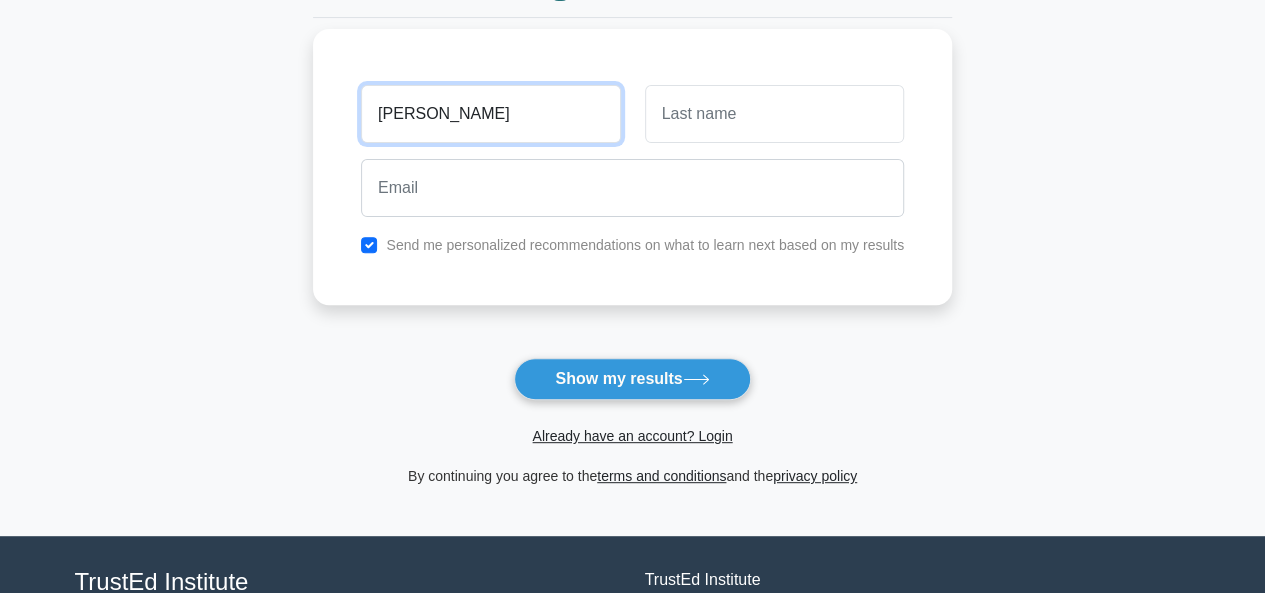 type on "[PERSON_NAME]" 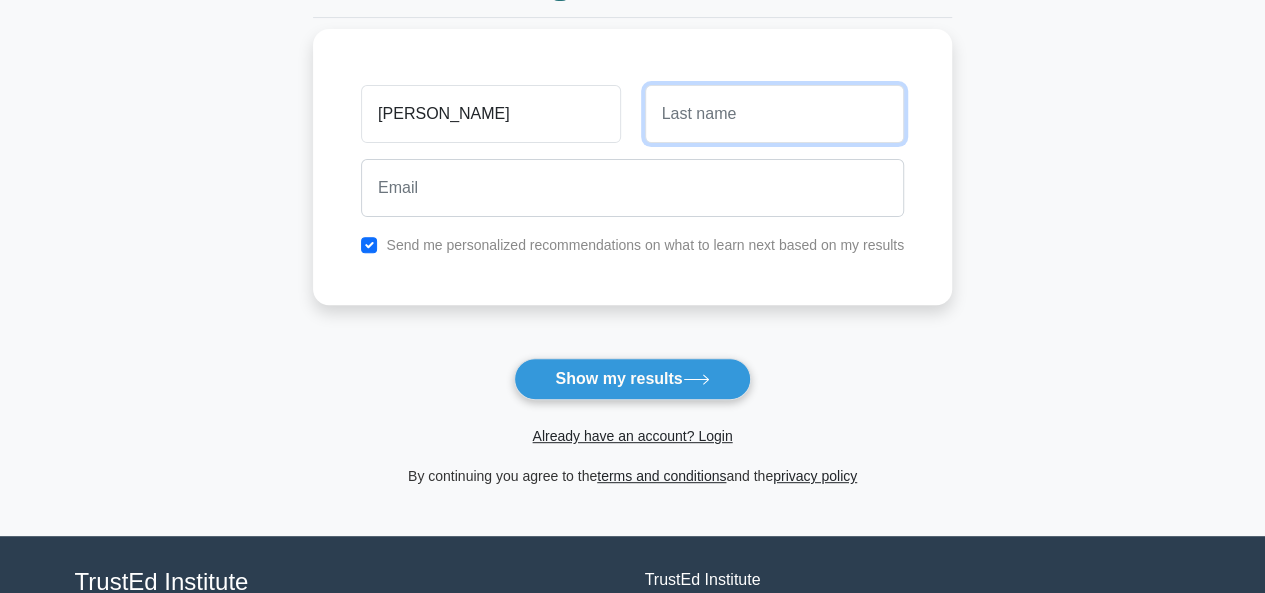 click at bounding box center (774, 114) 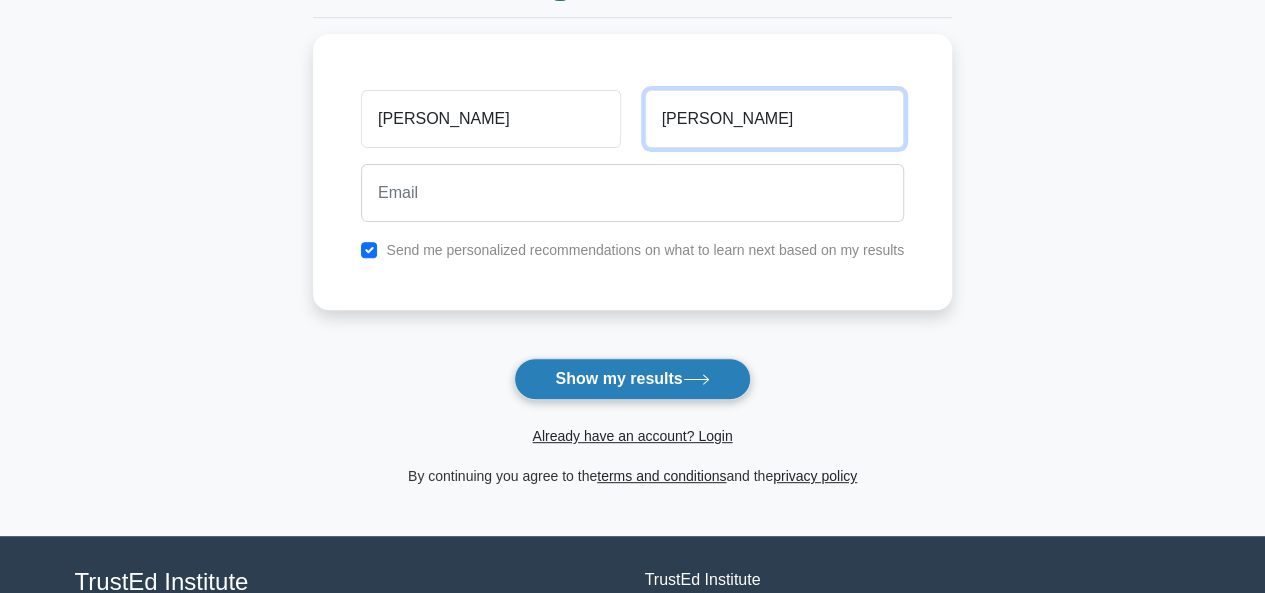 type on "Asatkar" 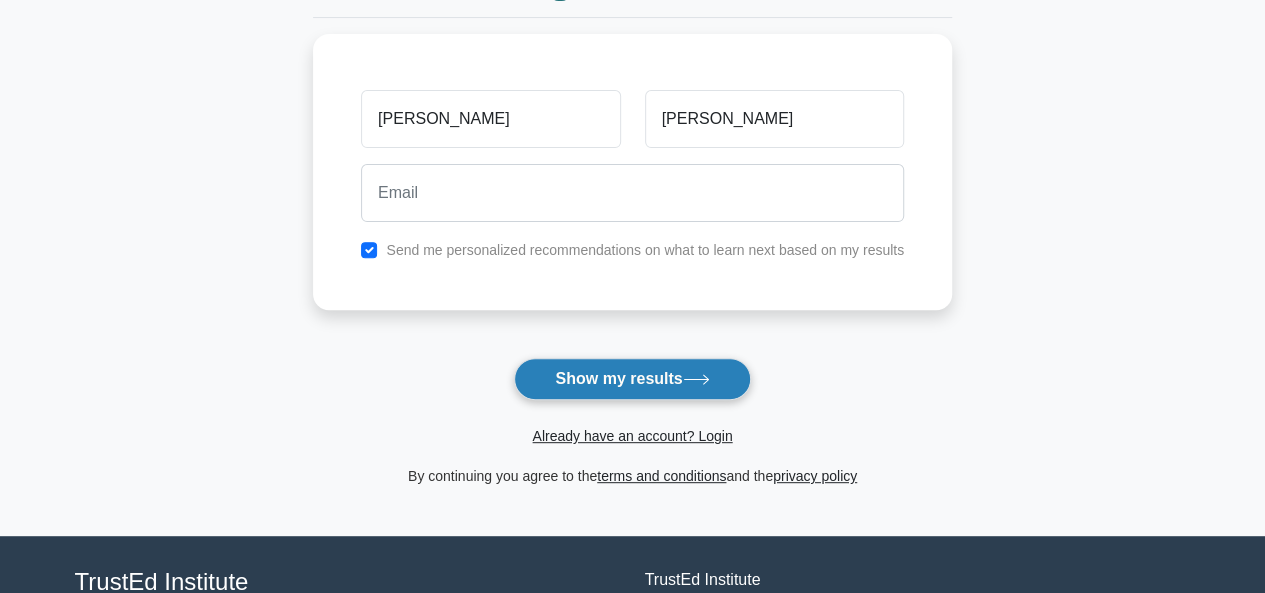 click on "Show my results" at bounding box center (632, 379) 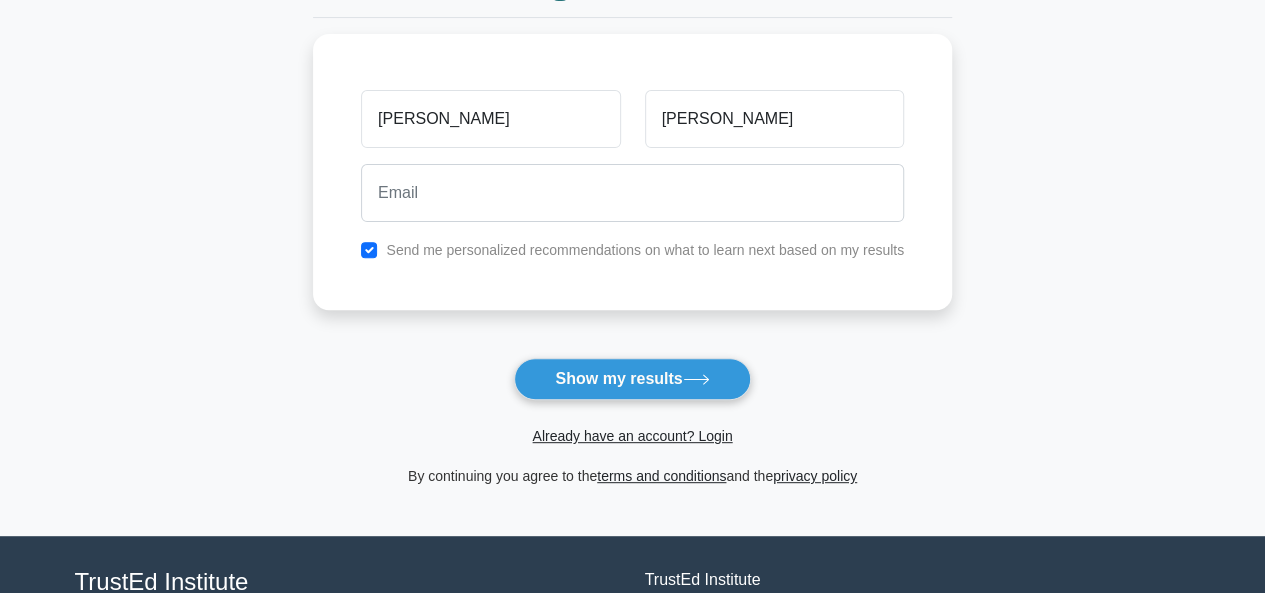 click on "Wait, there is more! Continue to see your result
The test is finished
Harshali" at bounding box center [632, 176] 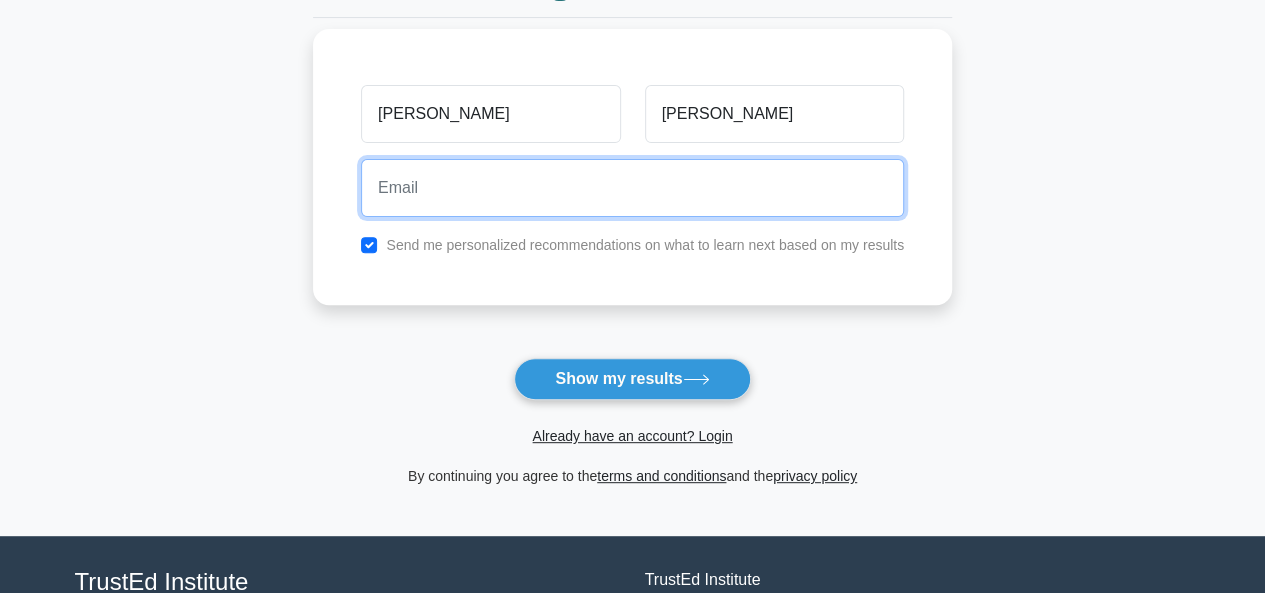 click at bounding box center [632, 188] 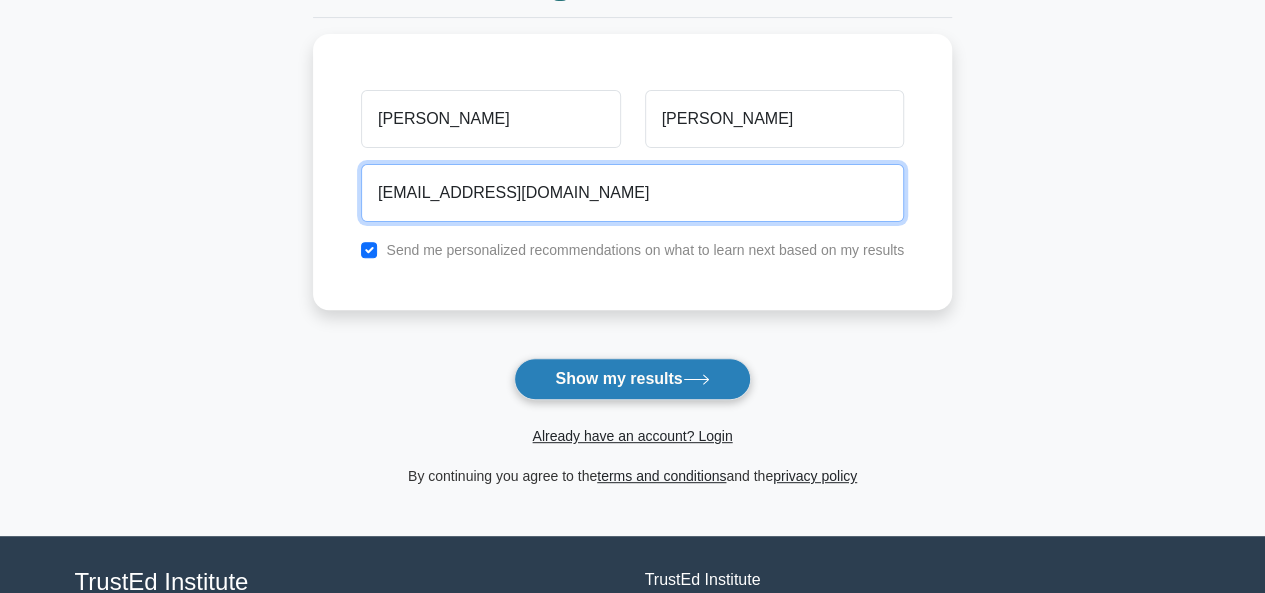 type on "asatkarharshali@gmail.com" 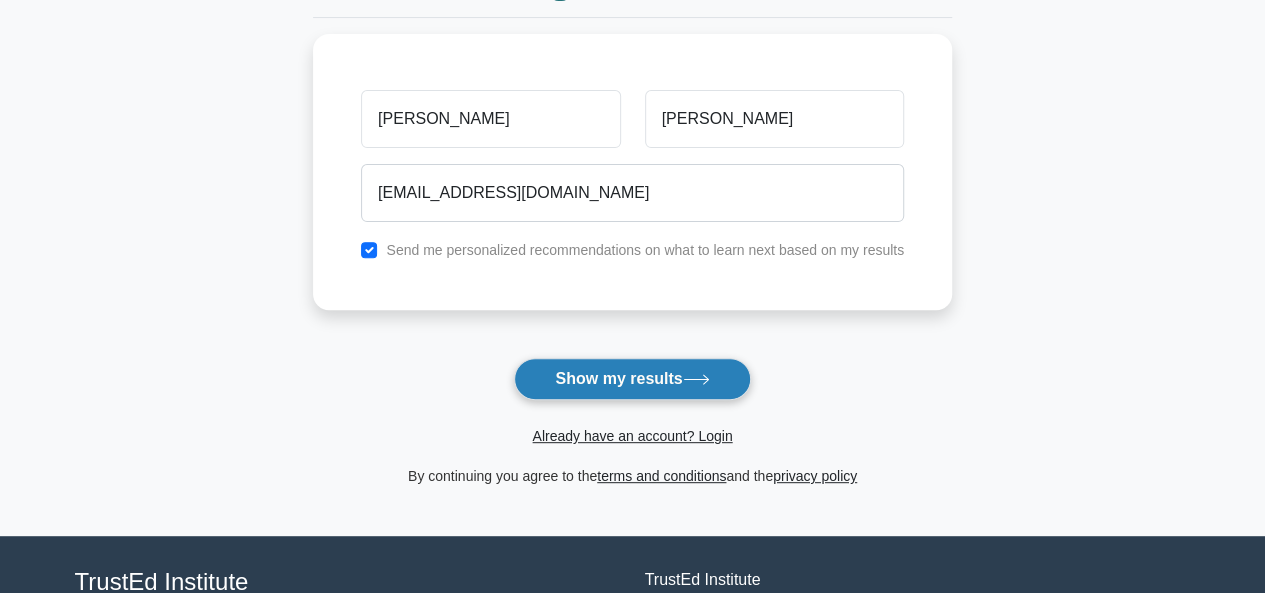 click on "Show my results" at bounding box center [632, 379] 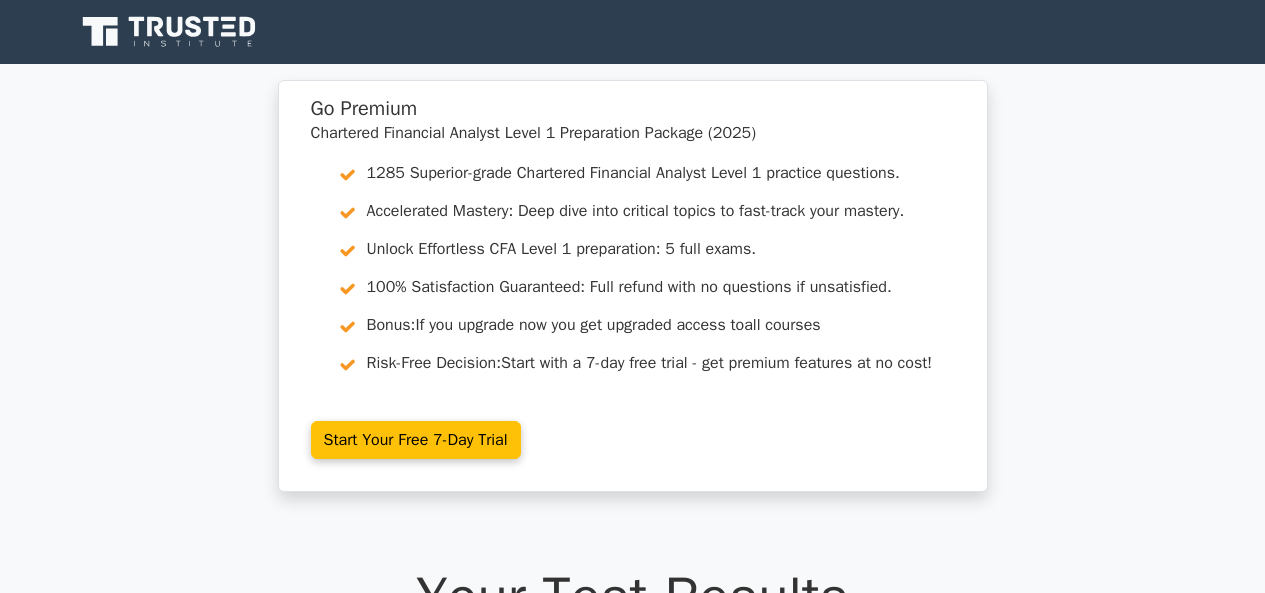 scroll, scrollTop: 0, scrollLeft: 0, axis: both 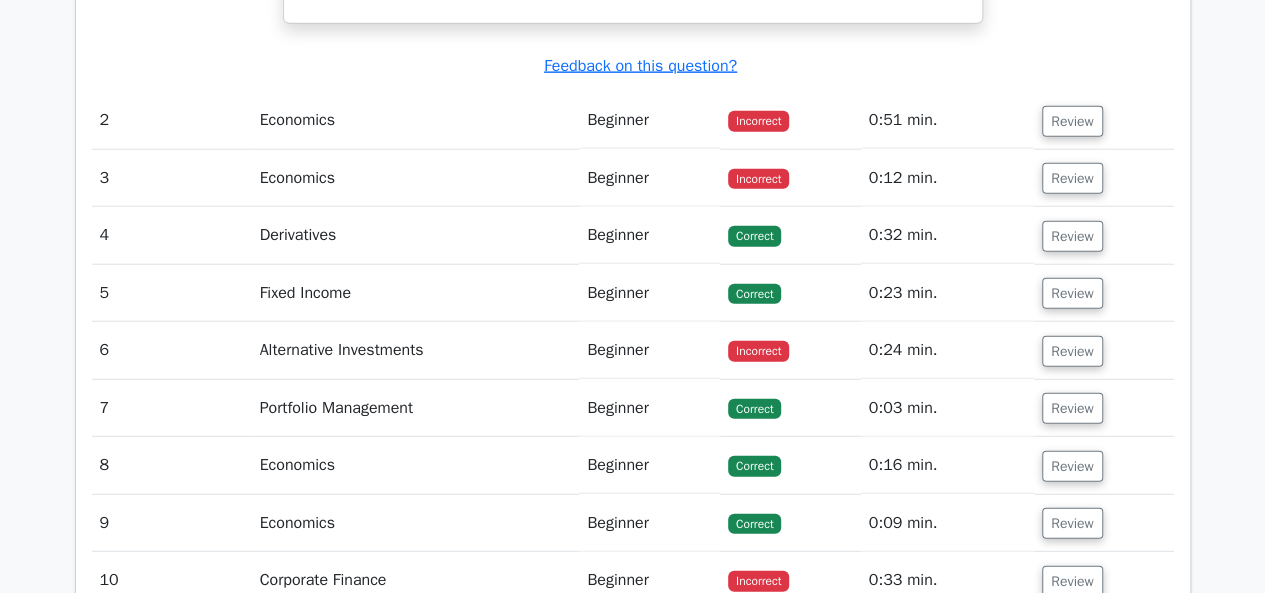 click on "Beginner" at bounding box center (649, 120) 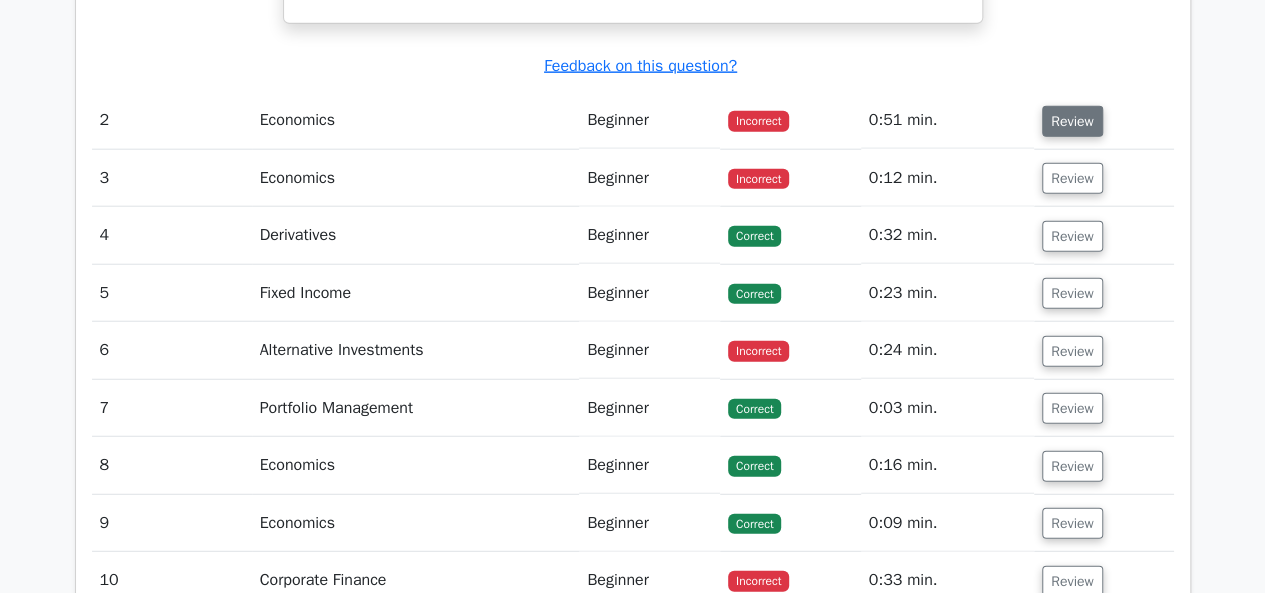click on "Review" at bounding box center (1072, 121) 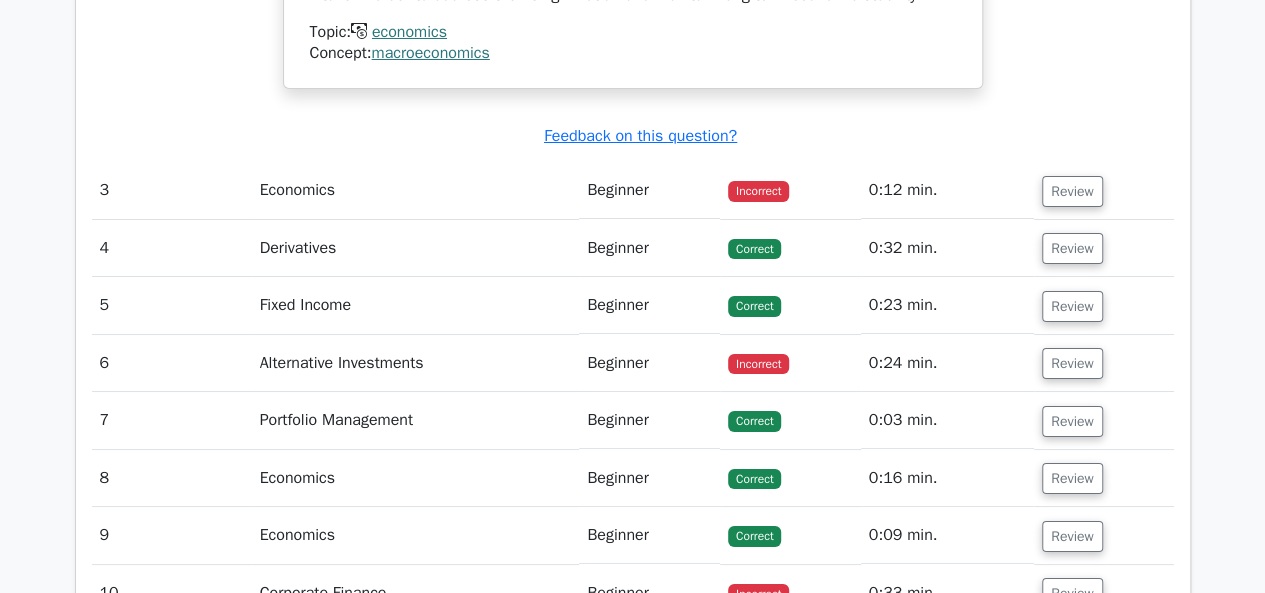 scroll, scrollTop: 3609, scrollLeft: 0, axis: vertical 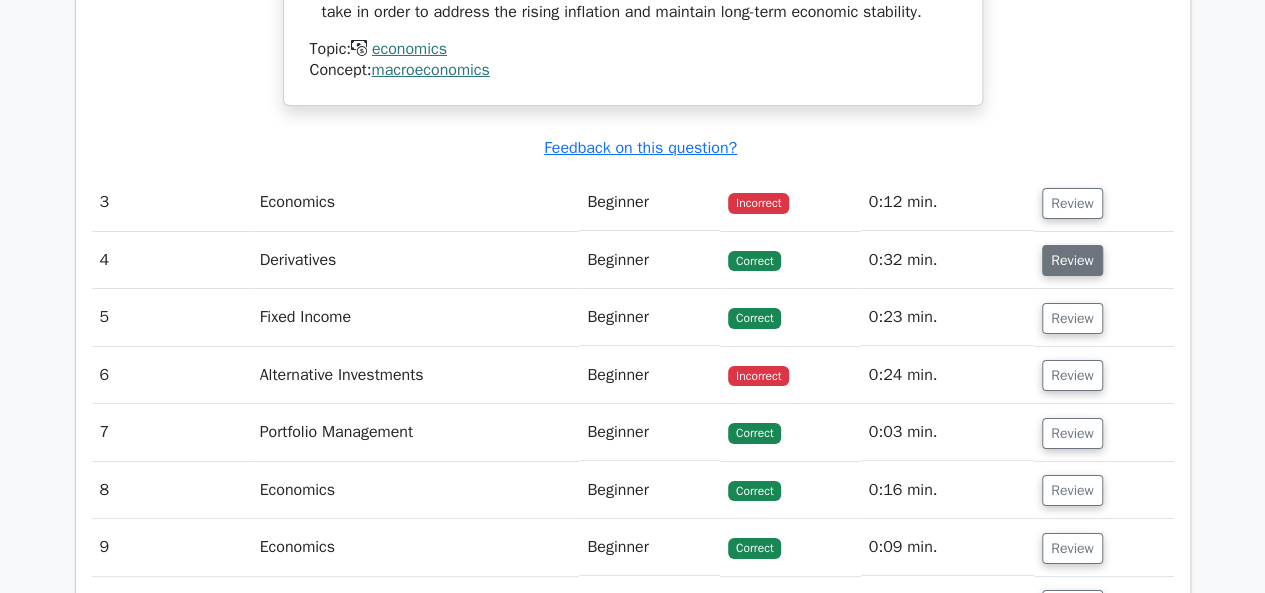 click on "Review" at bounding box center (1072, 260) 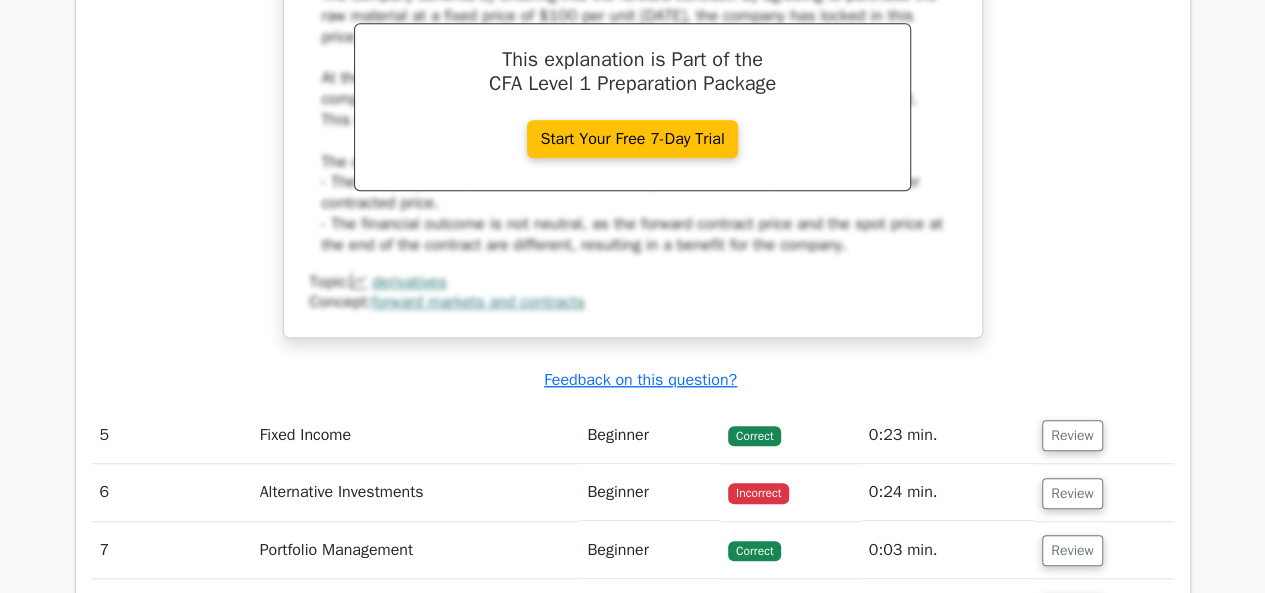 scroll, scrollTop: 4396, scrollLeft: 0, axis: vertical 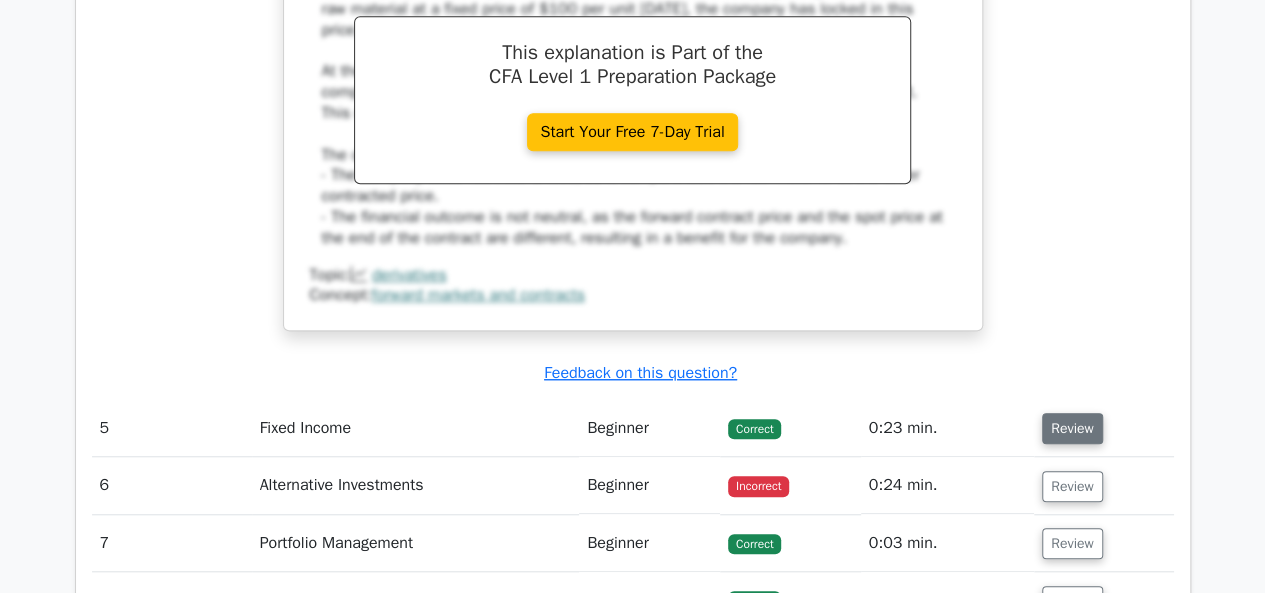 click on "Review" at bounding box center (1072, 428) 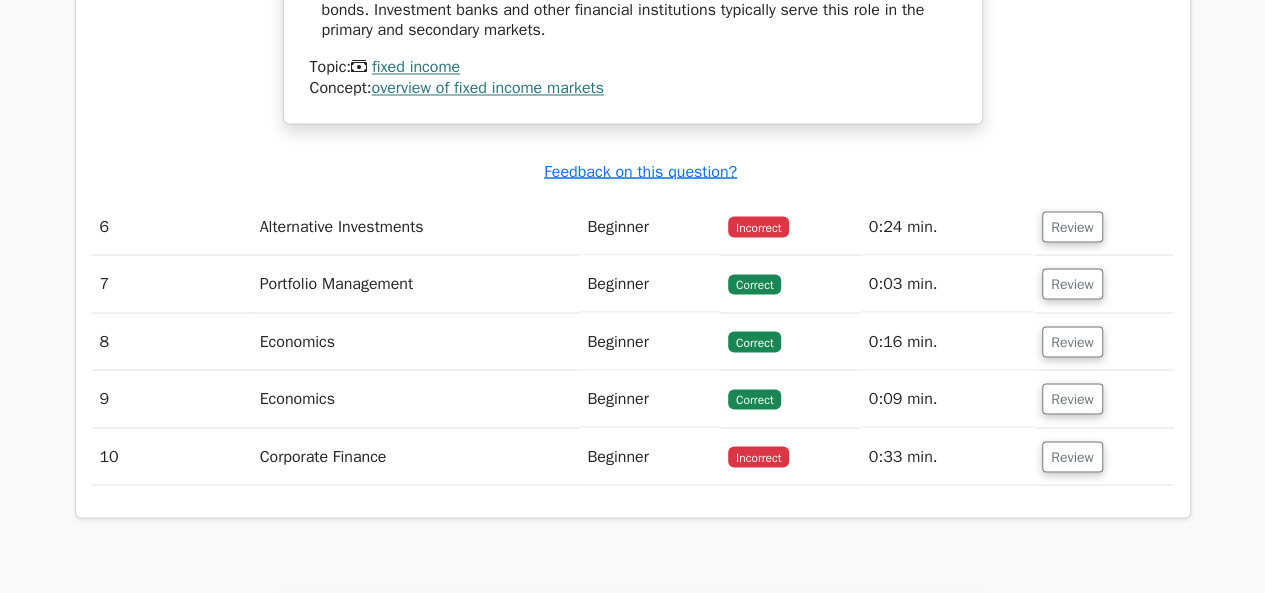 scroll, scrollTop: 5548, scrollLeft: 0, axis: vertical 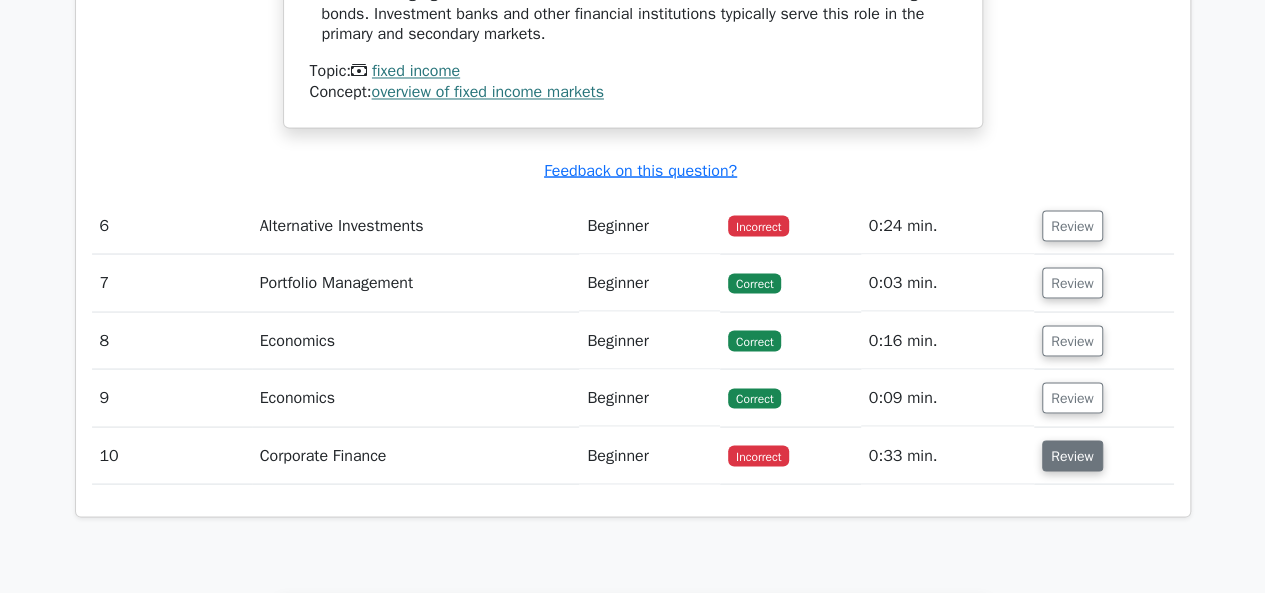 click on "Review" at bounding box center (1072, 455) 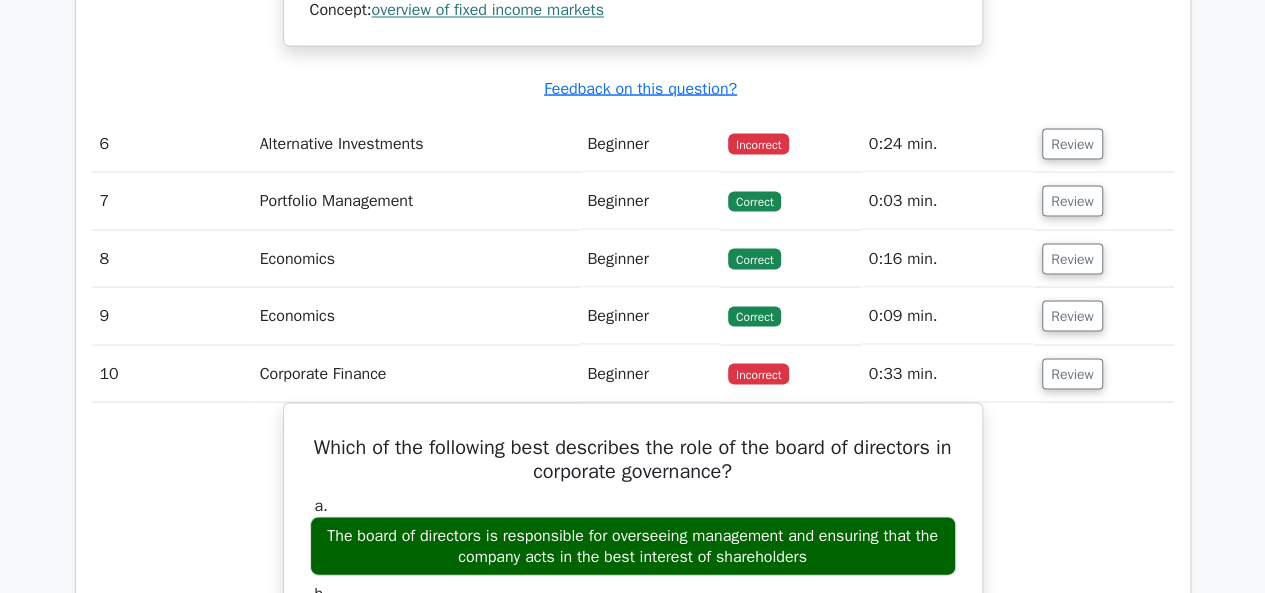 scroll, scrollTop: 5629, scrollLeft: 0, axis: vertical 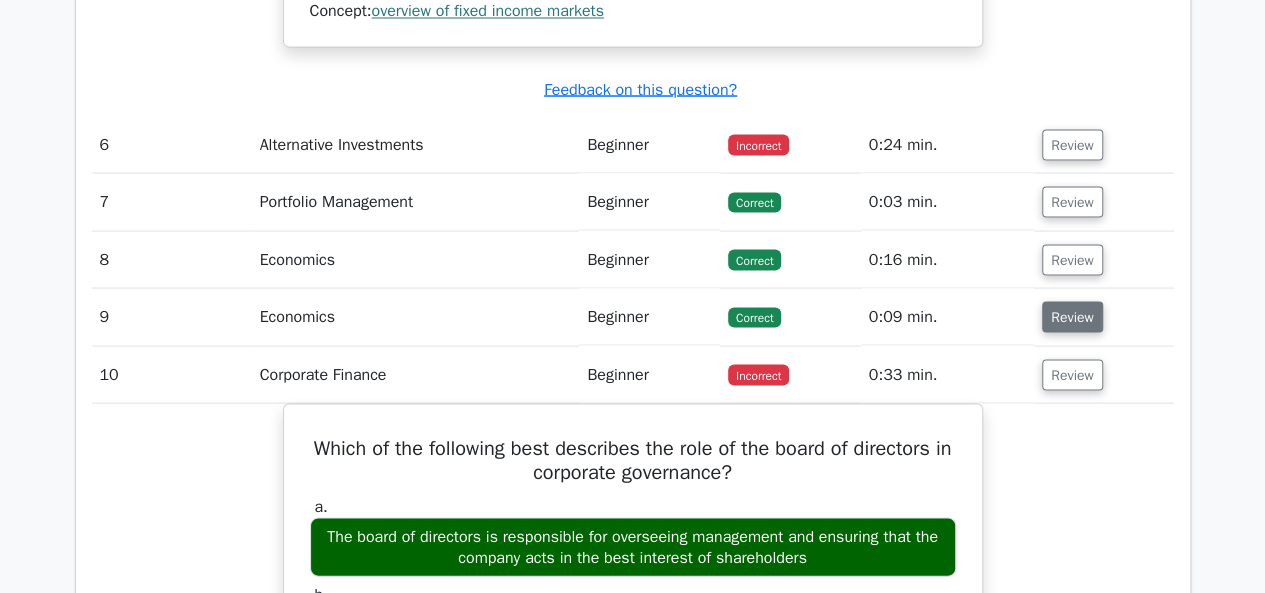 click on "Review" at bounding box center (1072, 316) 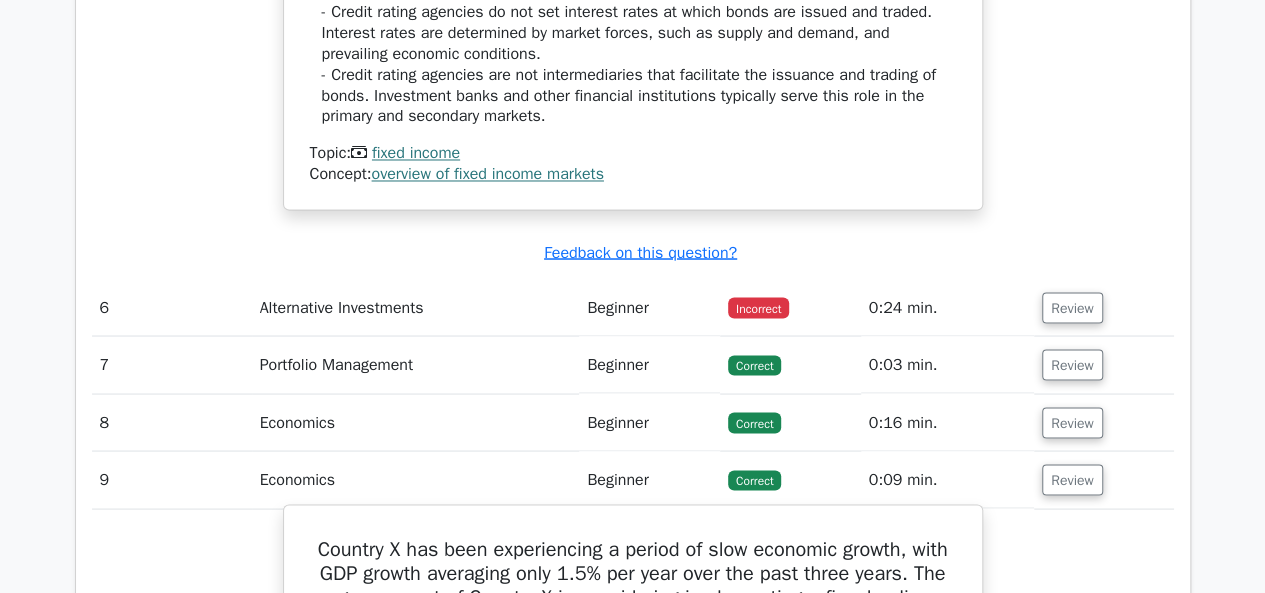 scroll, scrollTop: 5458, scrollLeft: 0, axis: vertical 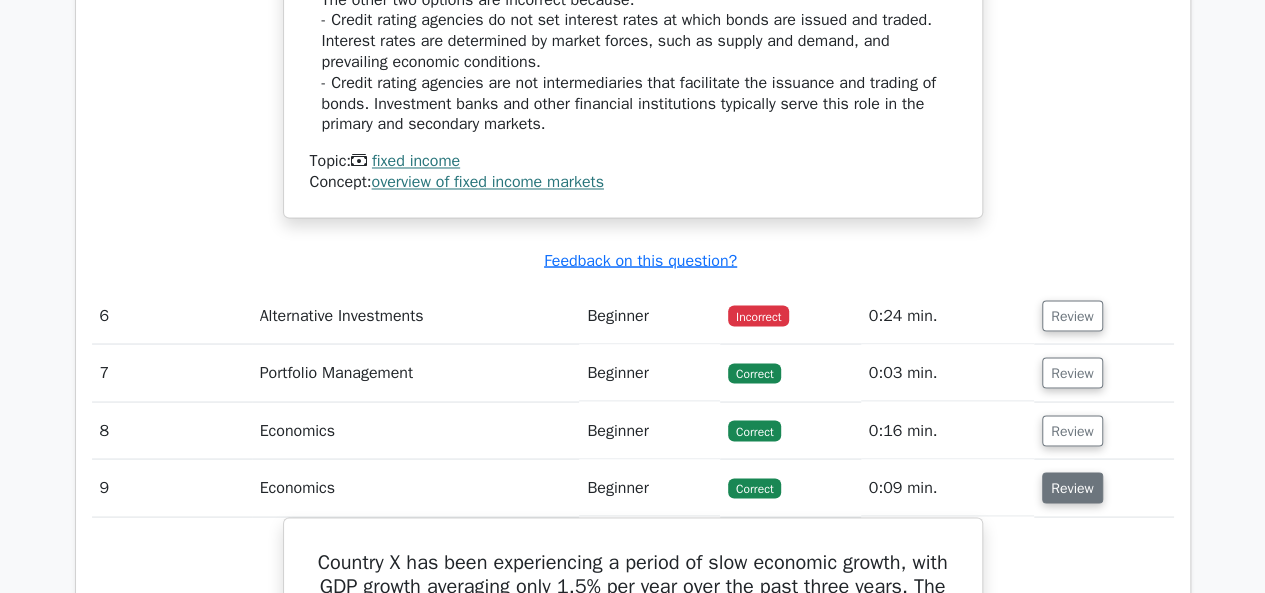 click on "Review" at bounding box center [1072, 487] 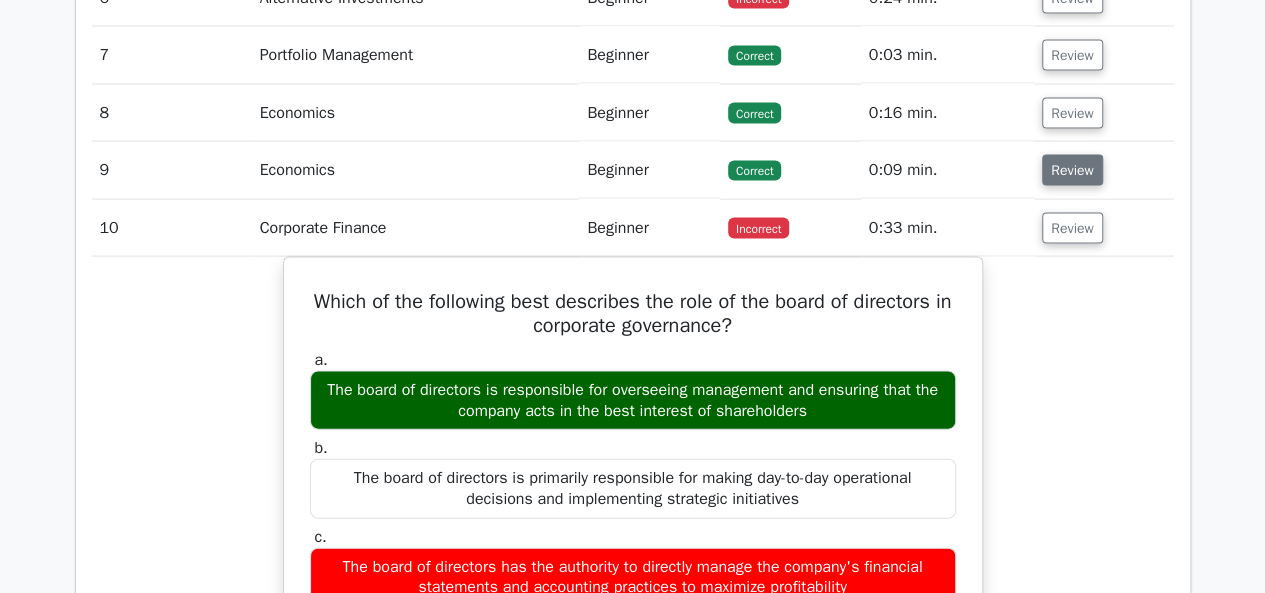 scroll, scrollTop: 5730, scrollLeft: 0, axis: vertical 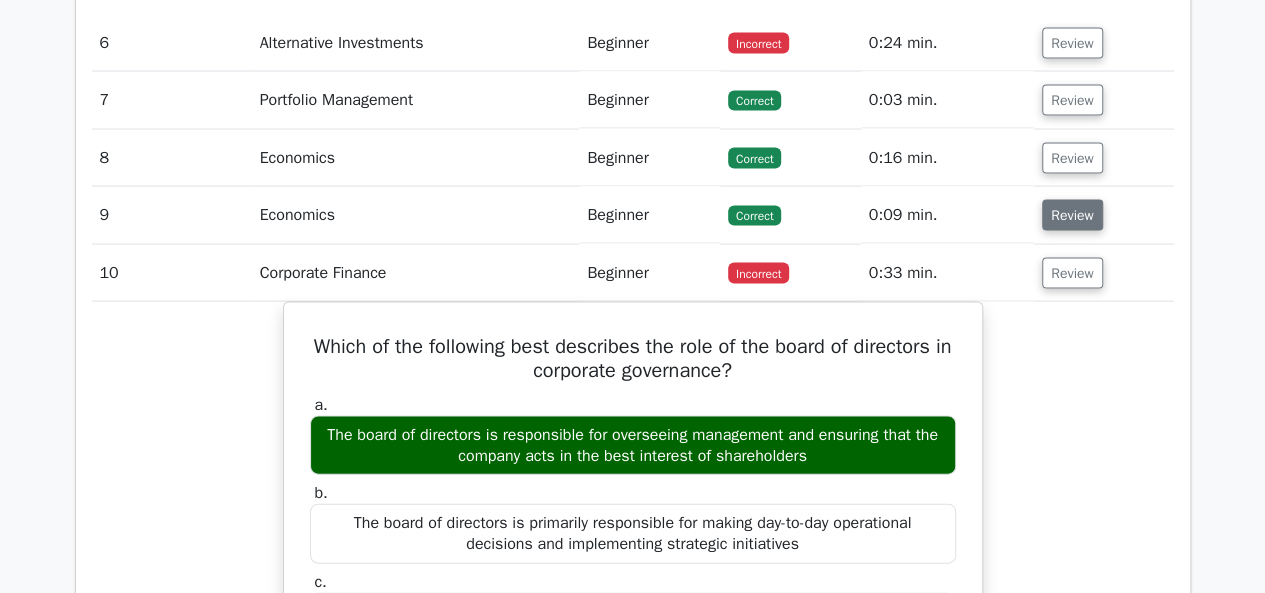 click on "Review" at bounding box center (1072, 215) 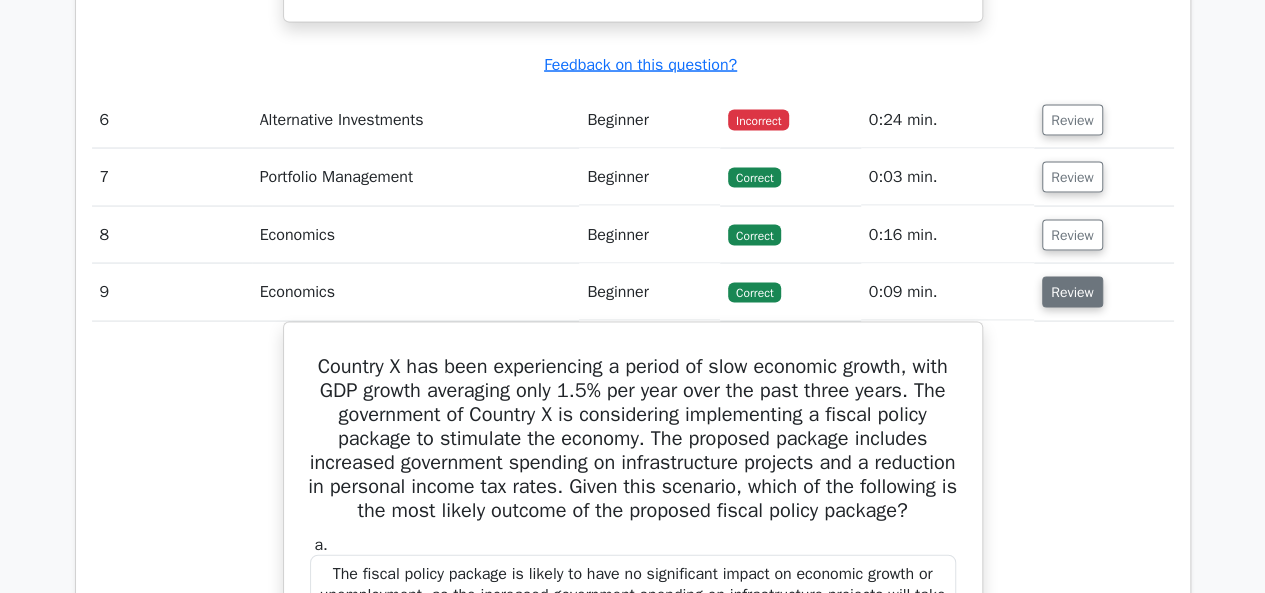 scroll, scrollTop: 5652, scrollLeft: 0, axis: vertical 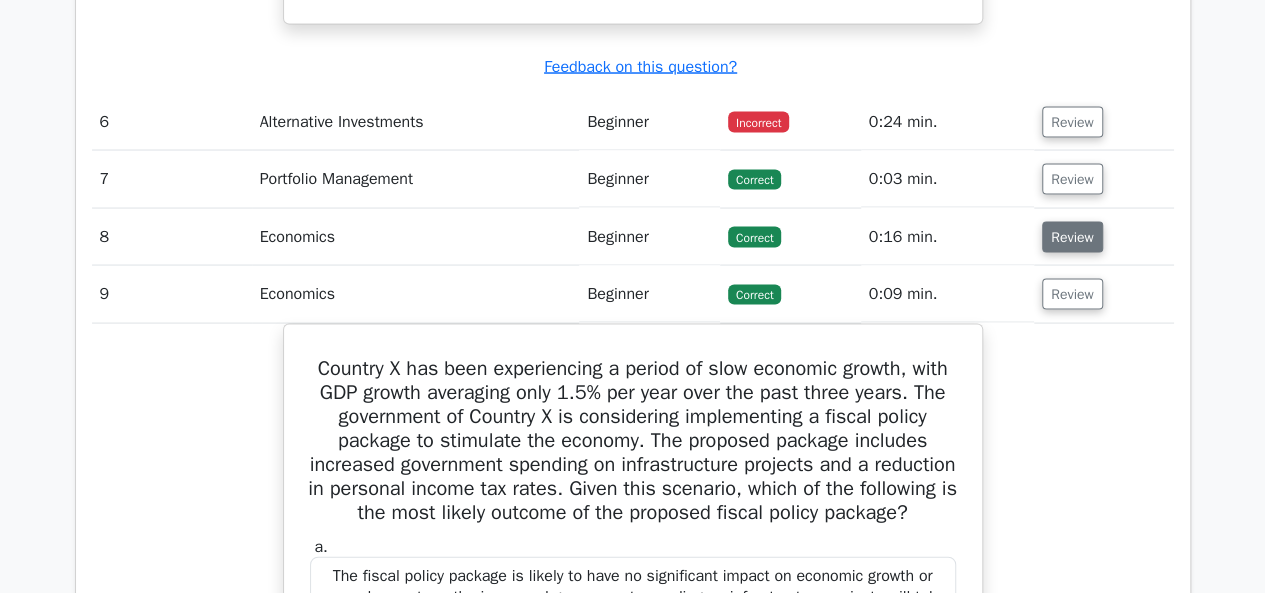 click on "Review" at bounding box center (1072, 236) 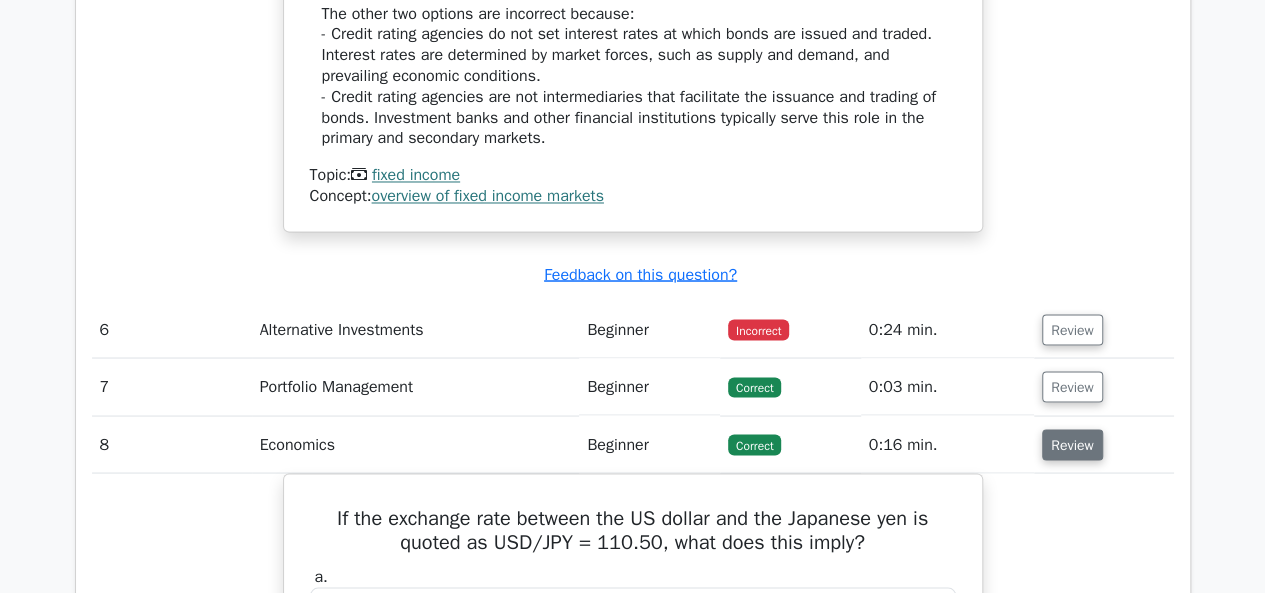 scroll, scrollTop: 5442, scrollLeft: 0, axis: vertical 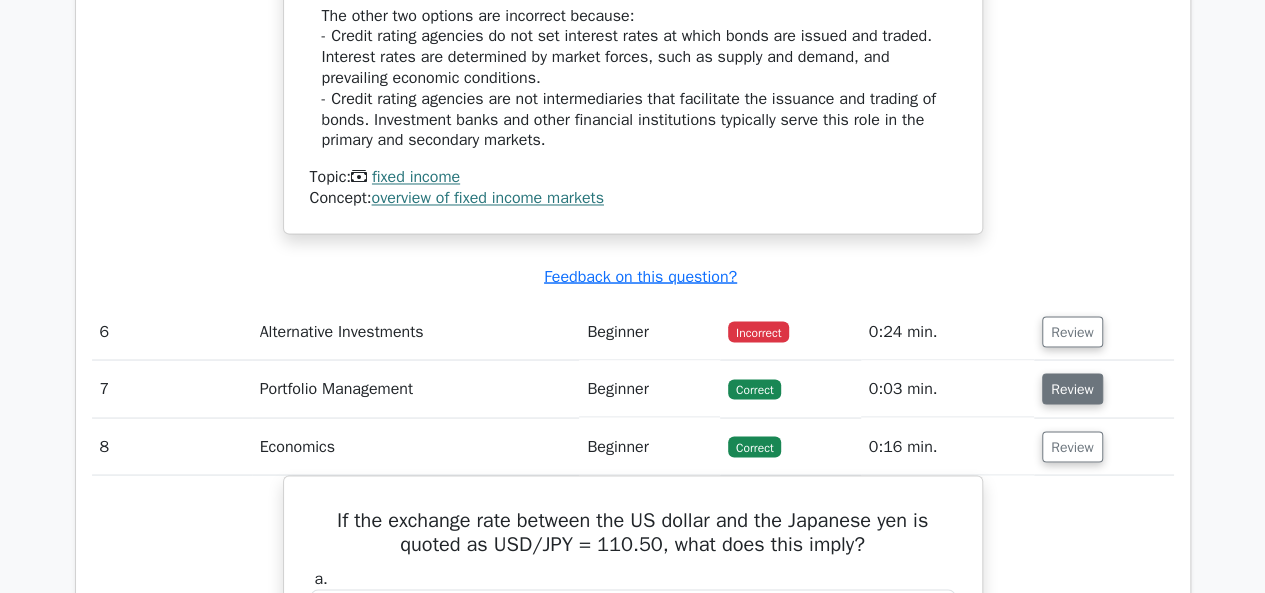 click on "Review" at bounding box center [1072, 388] 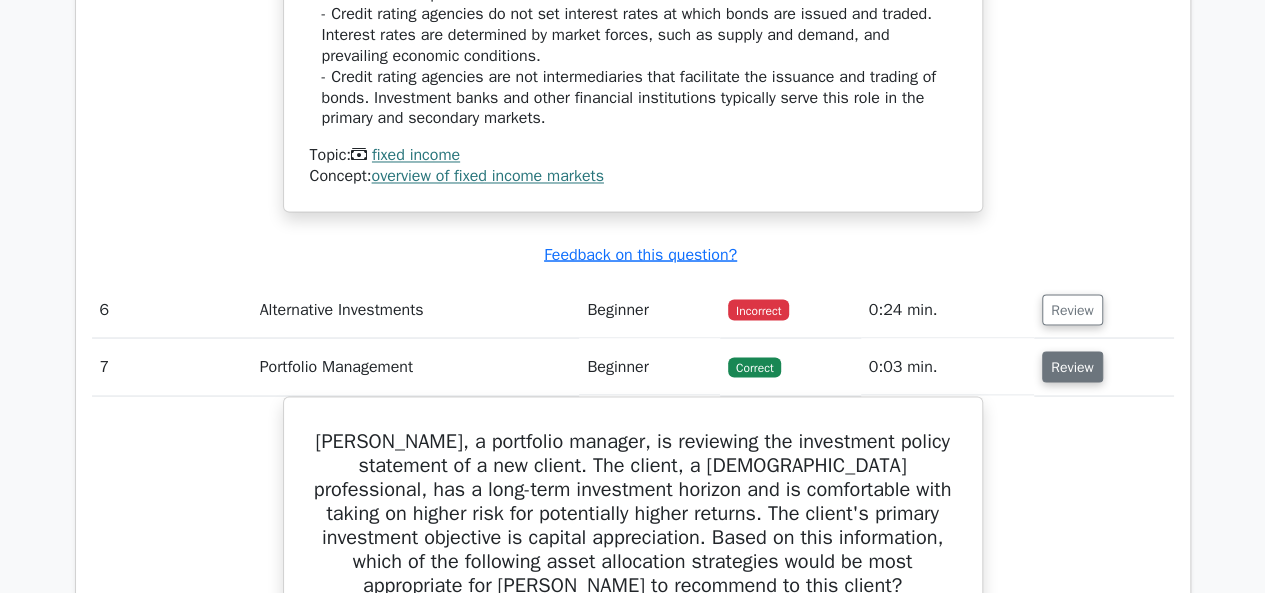 scroll, scrollTop: 5419, scrollLeft: 0, axis: vertical 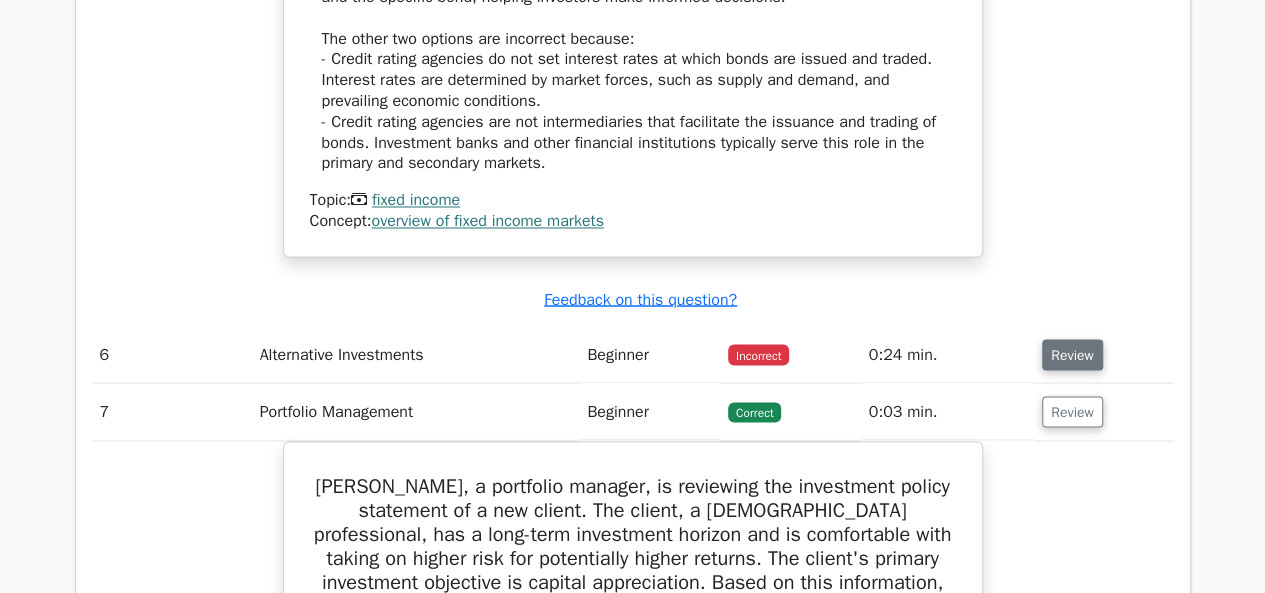 click on "Review" at bounding box center [1072, 354] 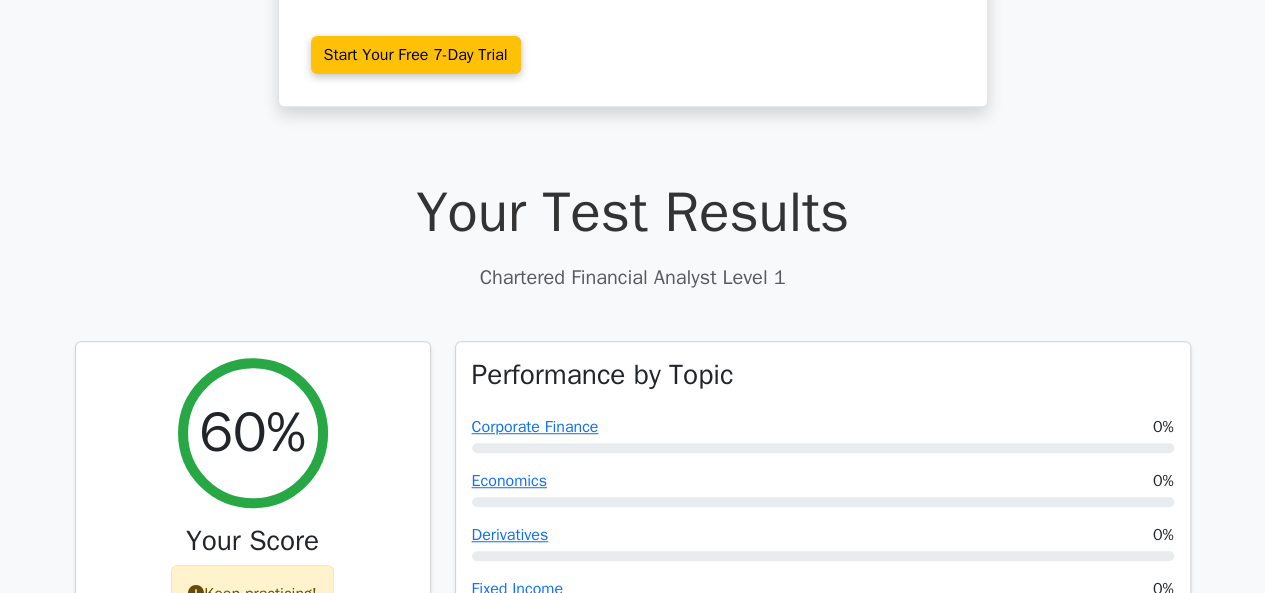 scroll, scrollTop: 0, scrollLeft: 0, axis: both 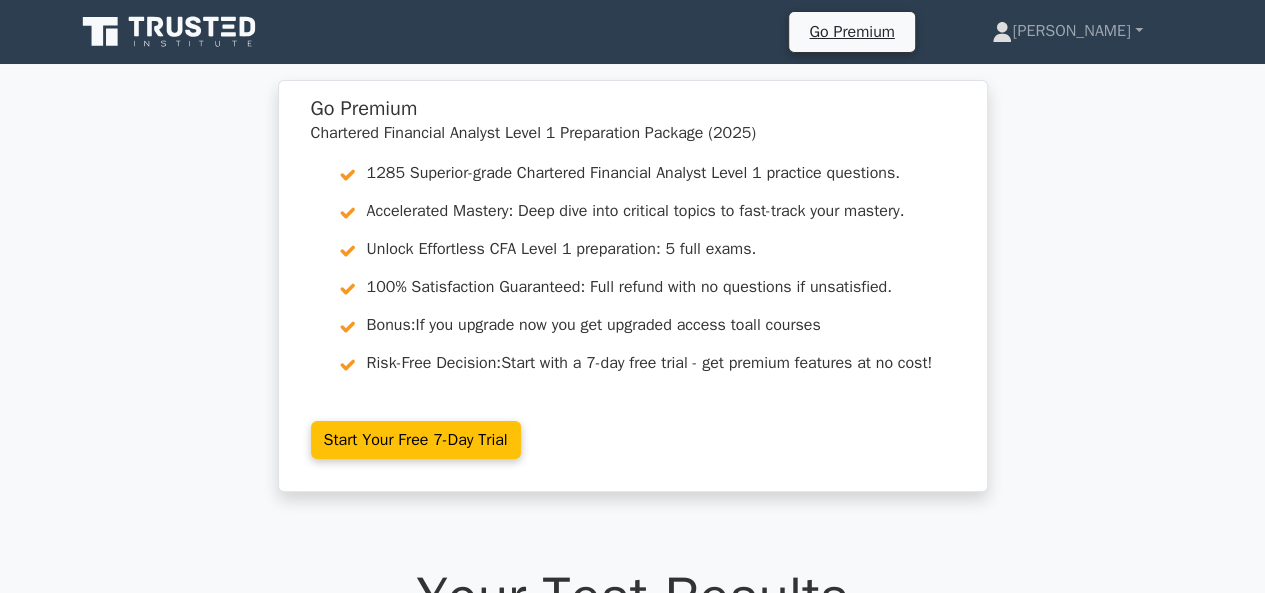 click on "Go Premium
Chartered Financial Analyst Level 1 Preparation Package (2025)
1285 Superior-grade  Chartered Financial Analyst Level 1 practice questions.
Accelerated Mastery: Deep dive into critical topics to fast-track your mastery.
Unlock Effortless CFA Level 1 preparation: 5 full exams.
100% Satisfaction Guaranteed: Full refund with no questions if unsatisfied.
Bonus:  If you upgrade now you get upgraded access to  all courses
Risk-Free Decision:  Start with a 7-day free trial - get premium features at no cost!" at bounding box center [632, 298] 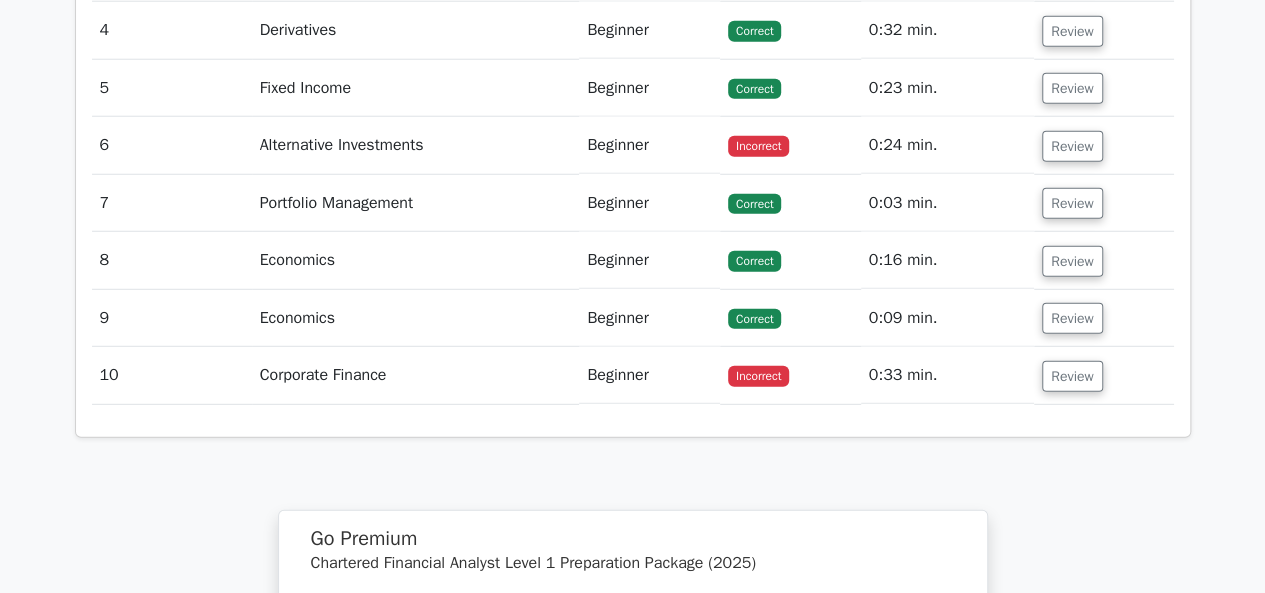 scroll, scrollTop: 2637, scrollLeft: 0, axis: vertical 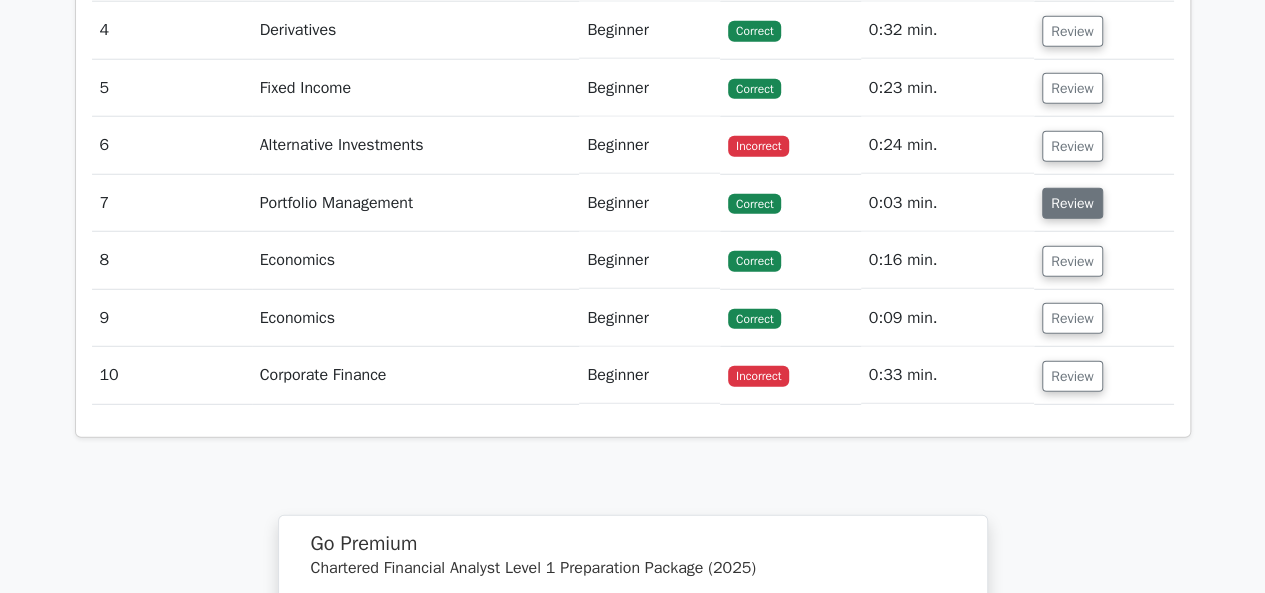 click on "Review" at bounding box center (1072, 203) 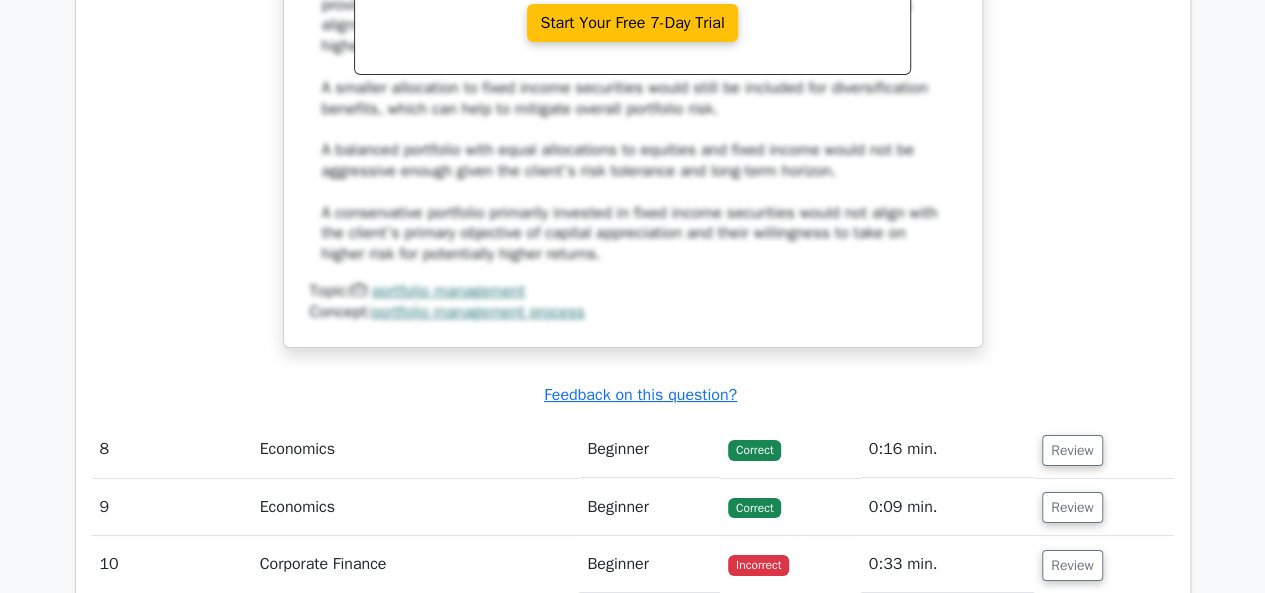 scroll, scrollTop: 3590, scrollLeft: 0, axis: vertical 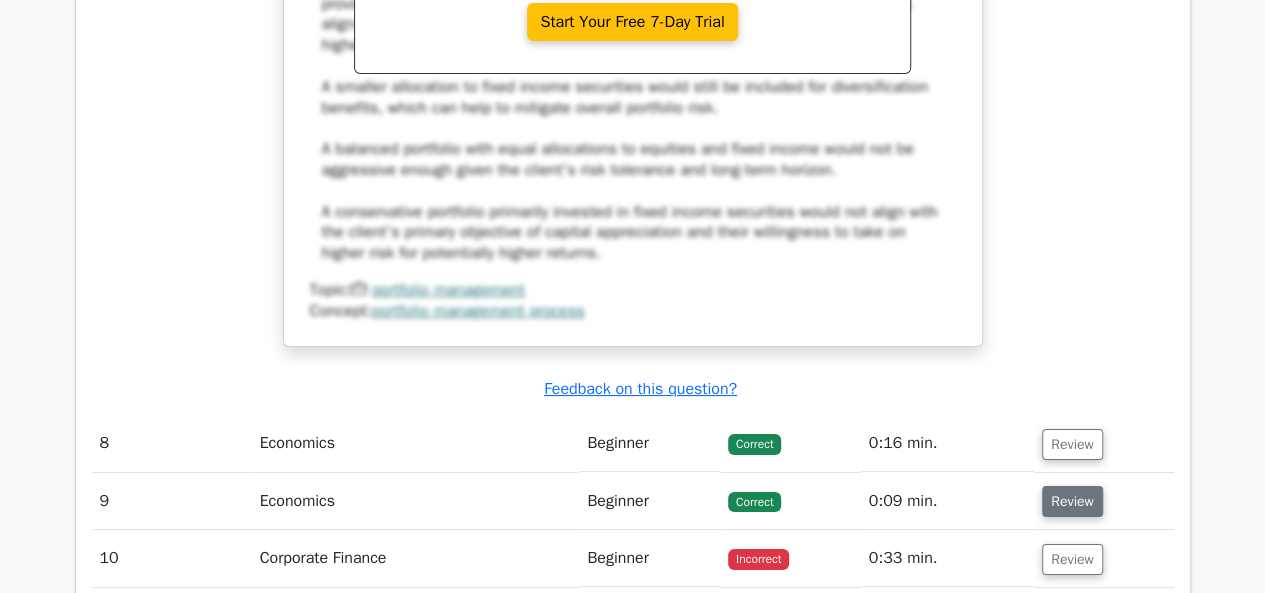 click on "Review" at bounding box center (1072, 501) 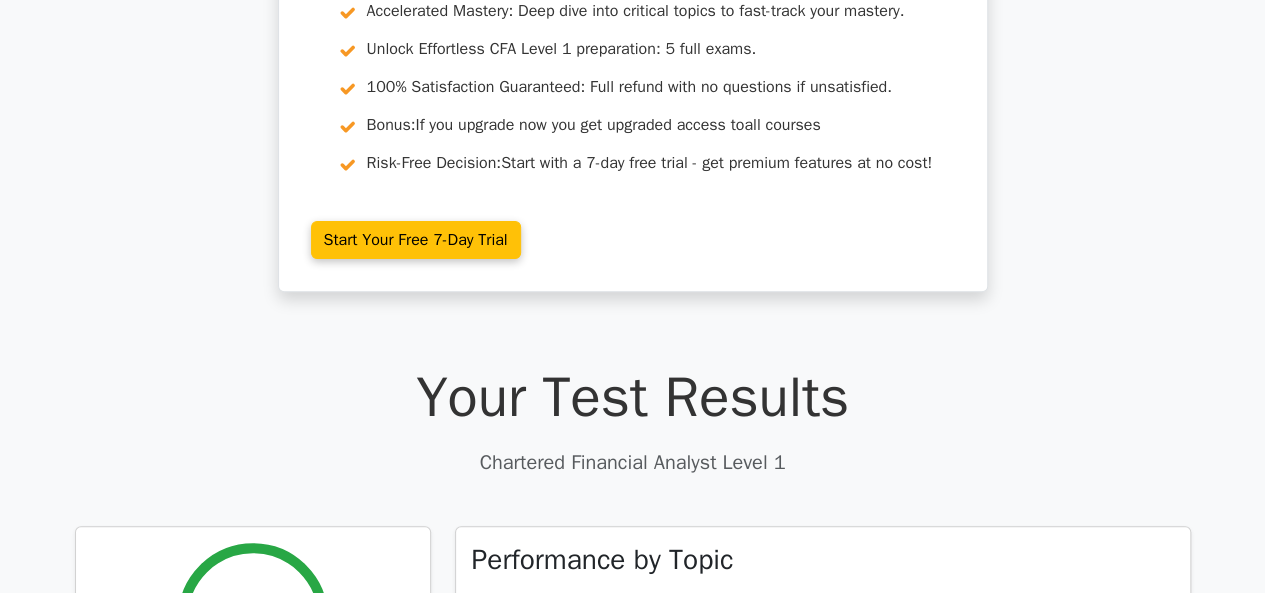 scroll, scrollTop: 0, scrollLeft: 0, axis: both 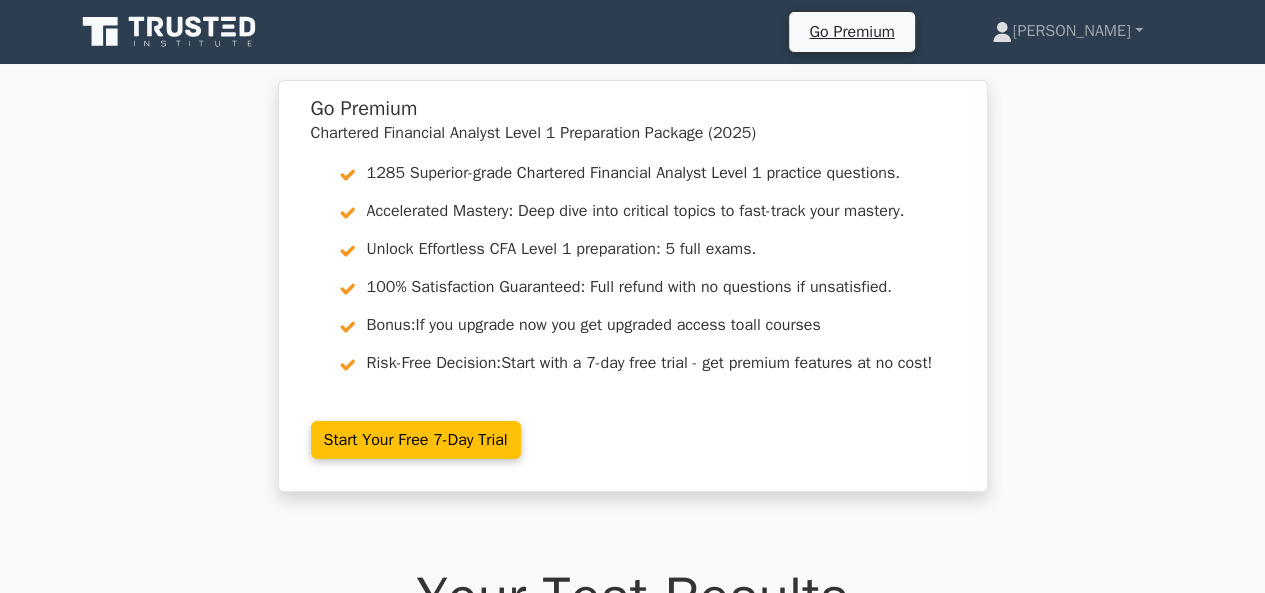 click on "Go Premium
Chartered Financial Analyst Level 1 Preparation Package (2025)
1285 Superior-grade  Chartered Financial Analyst Level 1 practice questions.
Accelerated Mastery: Deep dive into critical topics to fast-track your mastery.
Unlock Effortless CFA Level 1 preparation: 5 full exams.
100% Satisfaction Guaranteed: Full refund with no questions if unsatisfied.
Bonus:  If you upgrade now you get upgraded access to  all courses
Risk-Free Decision:  Start with a 7-day free trial - get premium features at no cost!" at bounding box center [632, 298] 